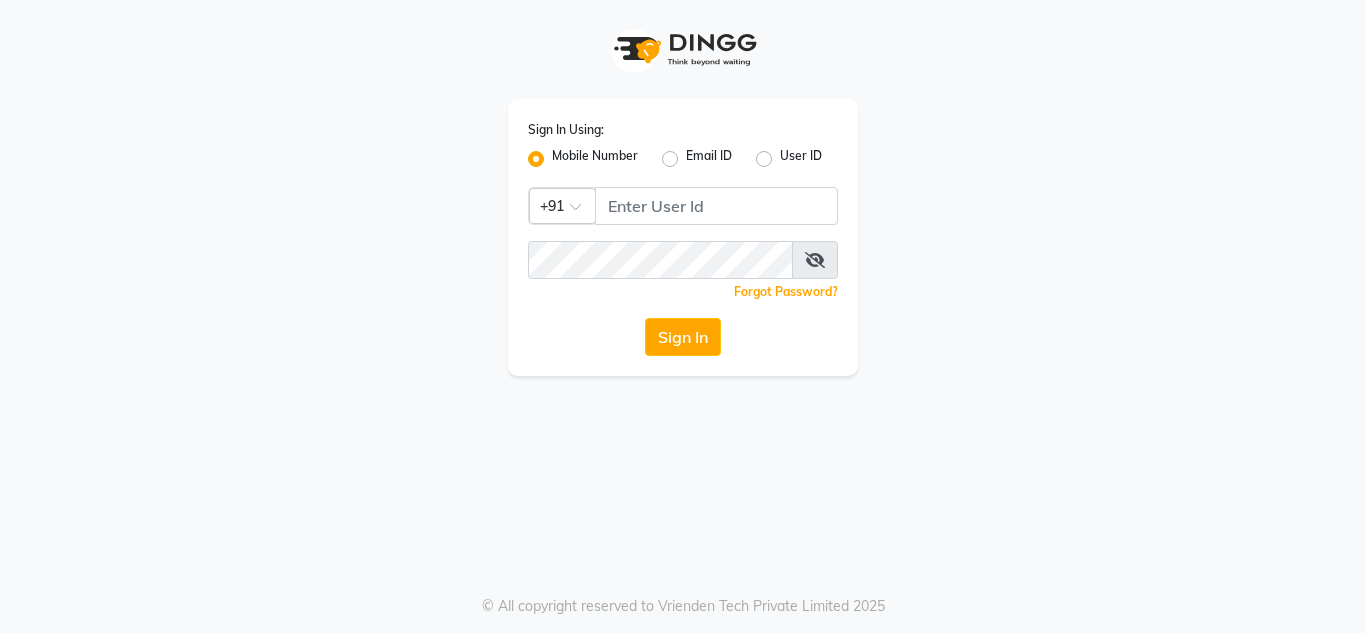 scroll, scrollTop: 0, scrollLeft: 0, axis: both 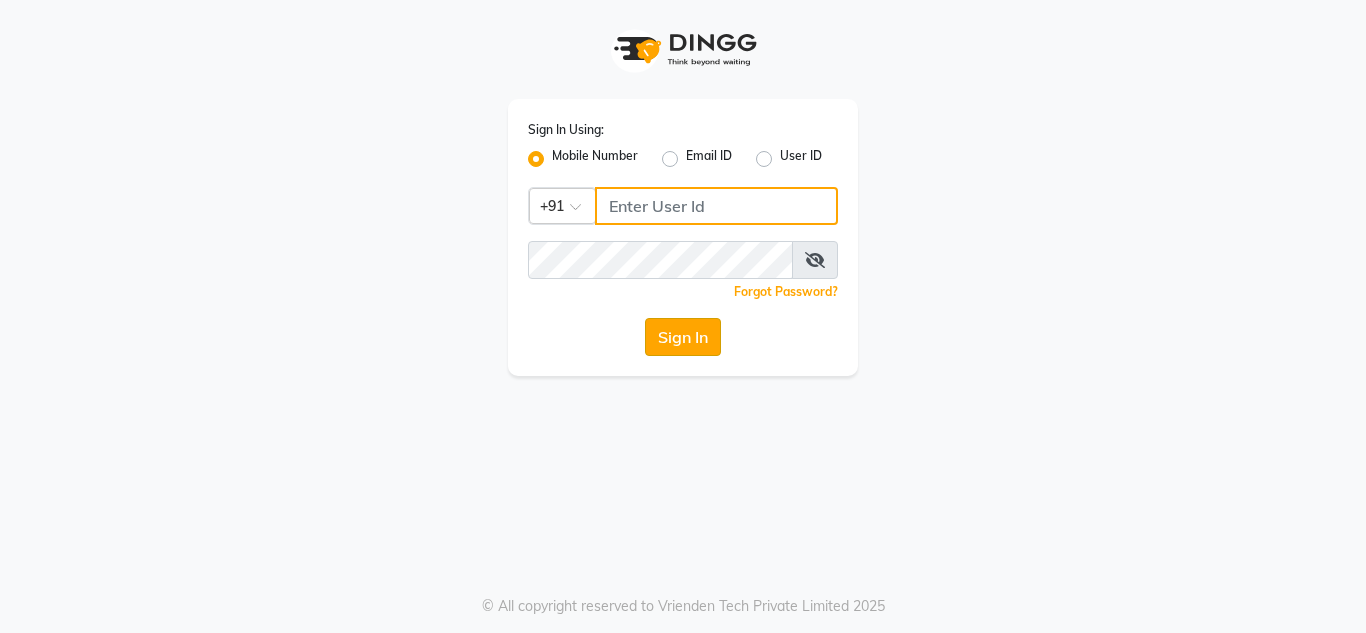 type on "9108045366" 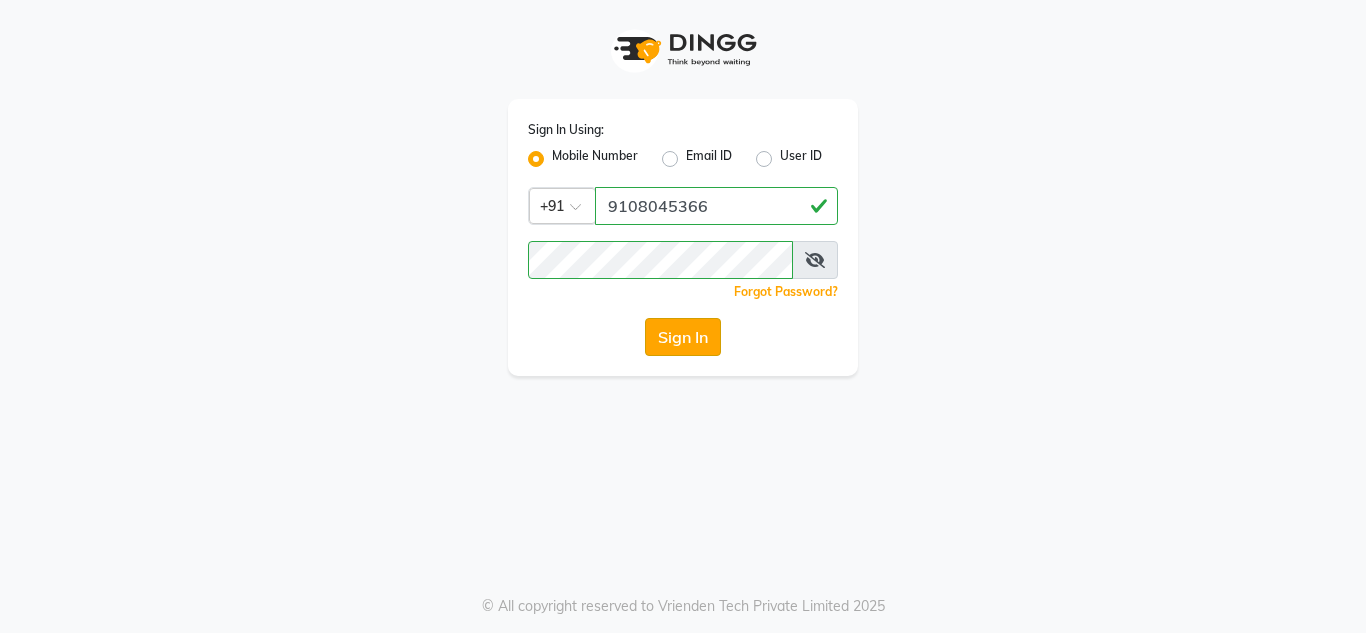 click on "Sign In" 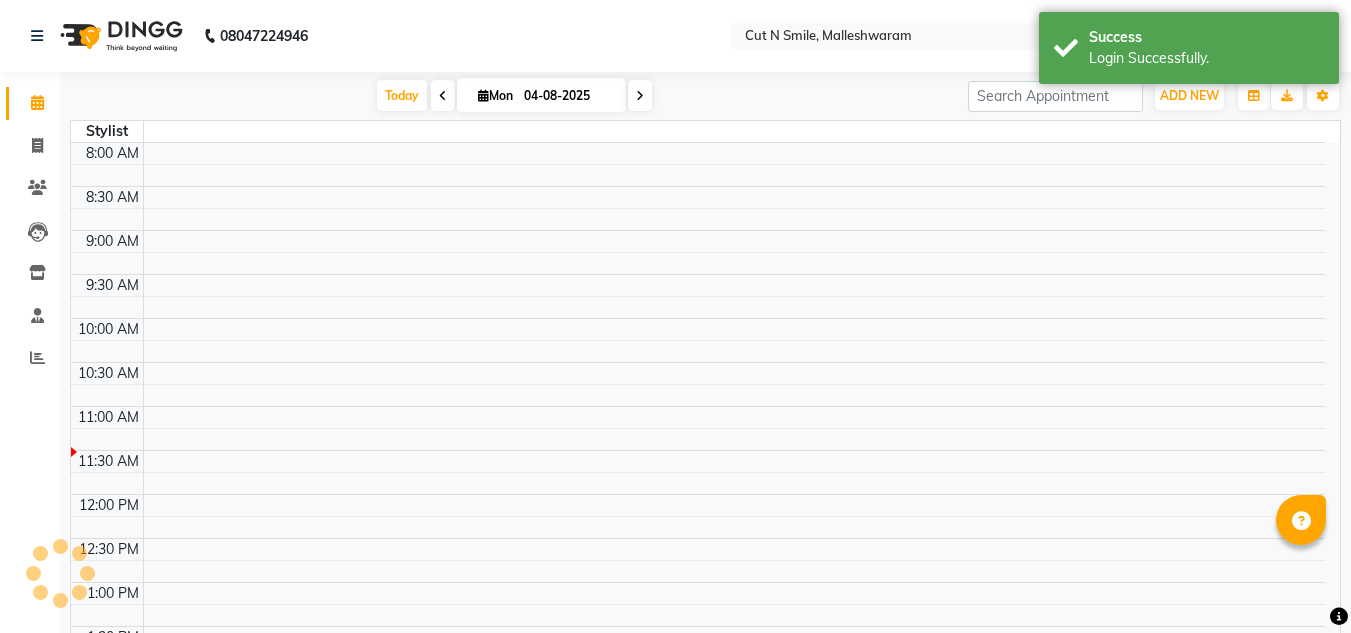 select on "en" 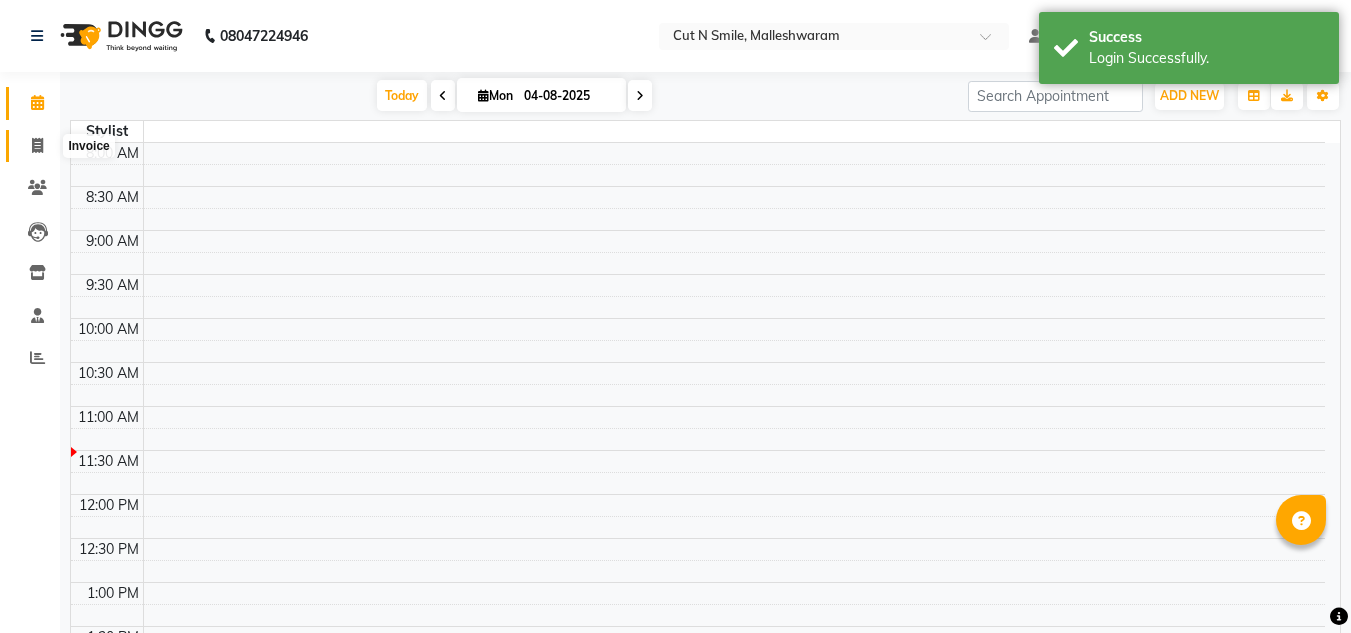 click 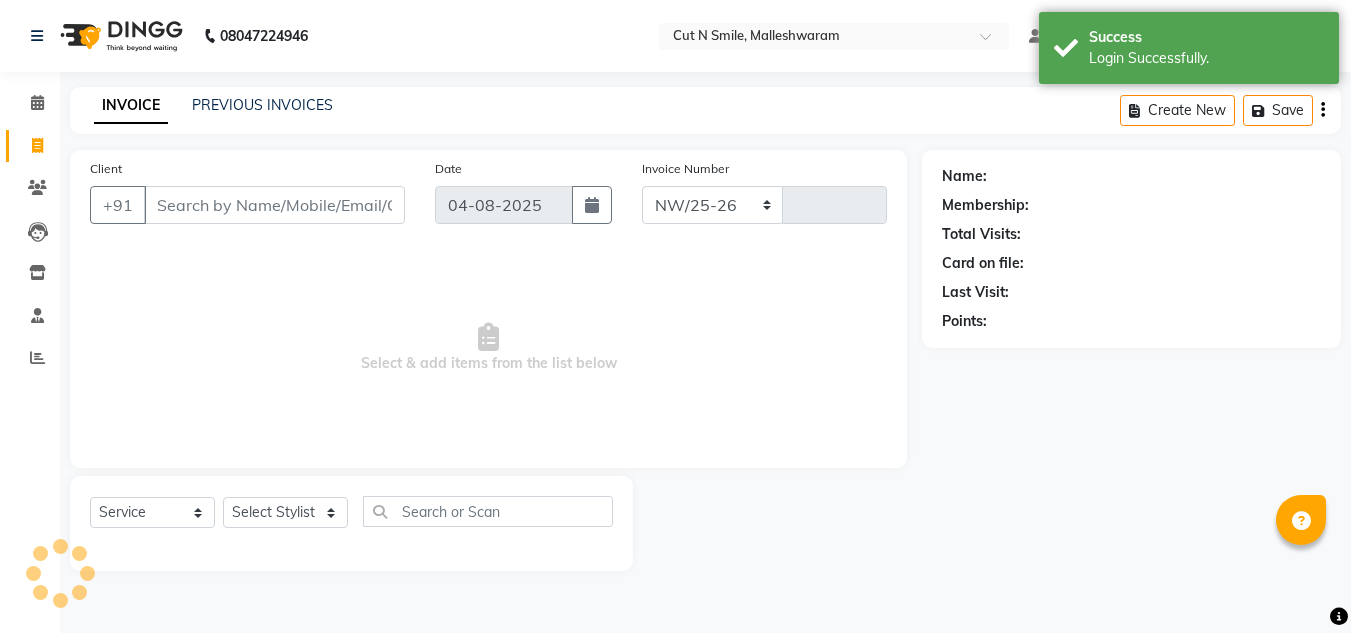 select on "7223" 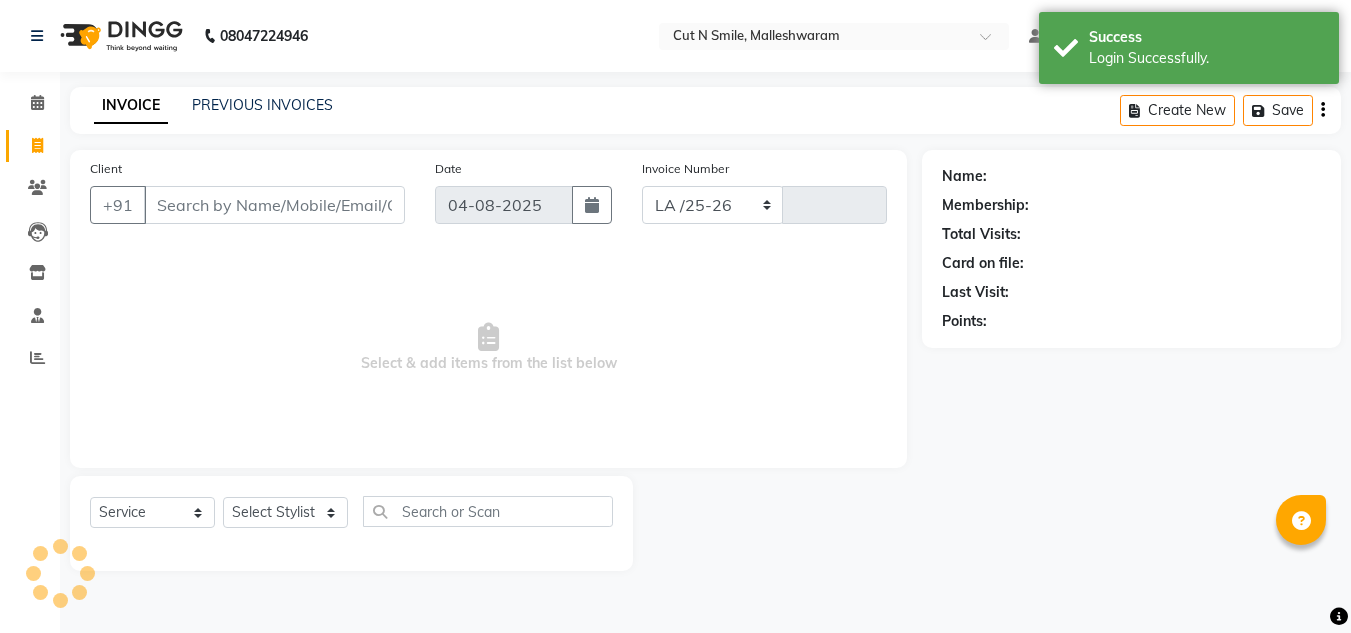 type on "167" 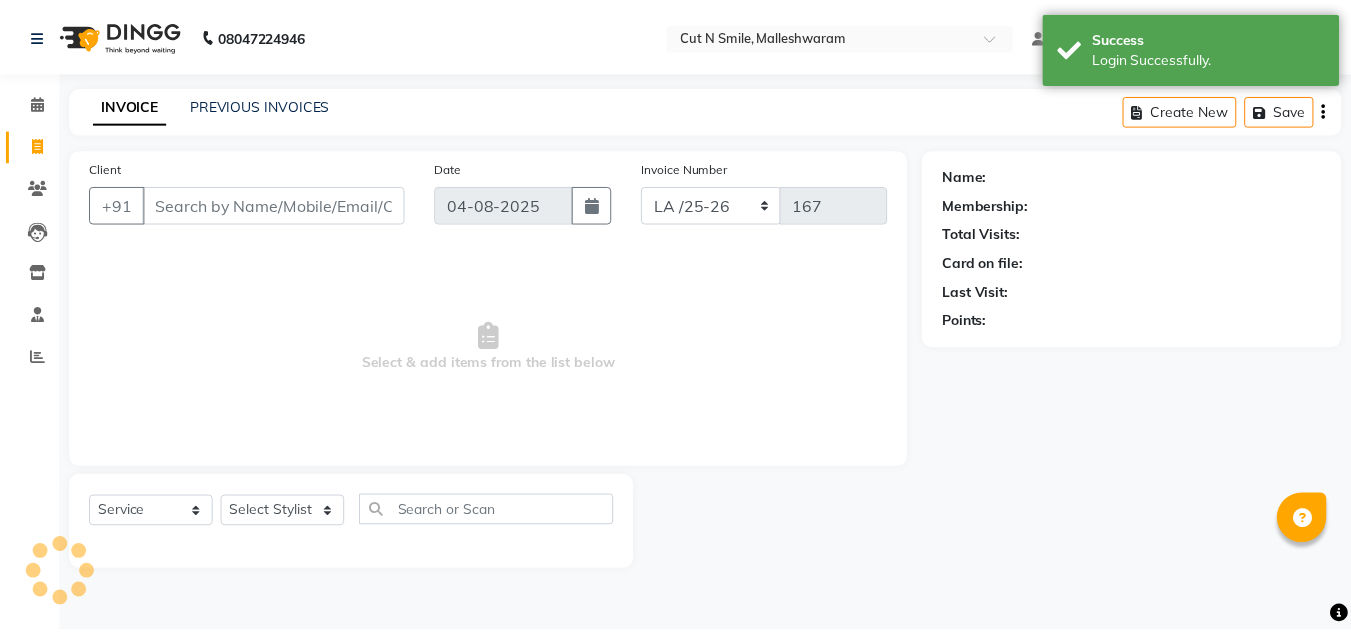 scroll, scrollTop: 0, scrollLeft: 0, axis: both 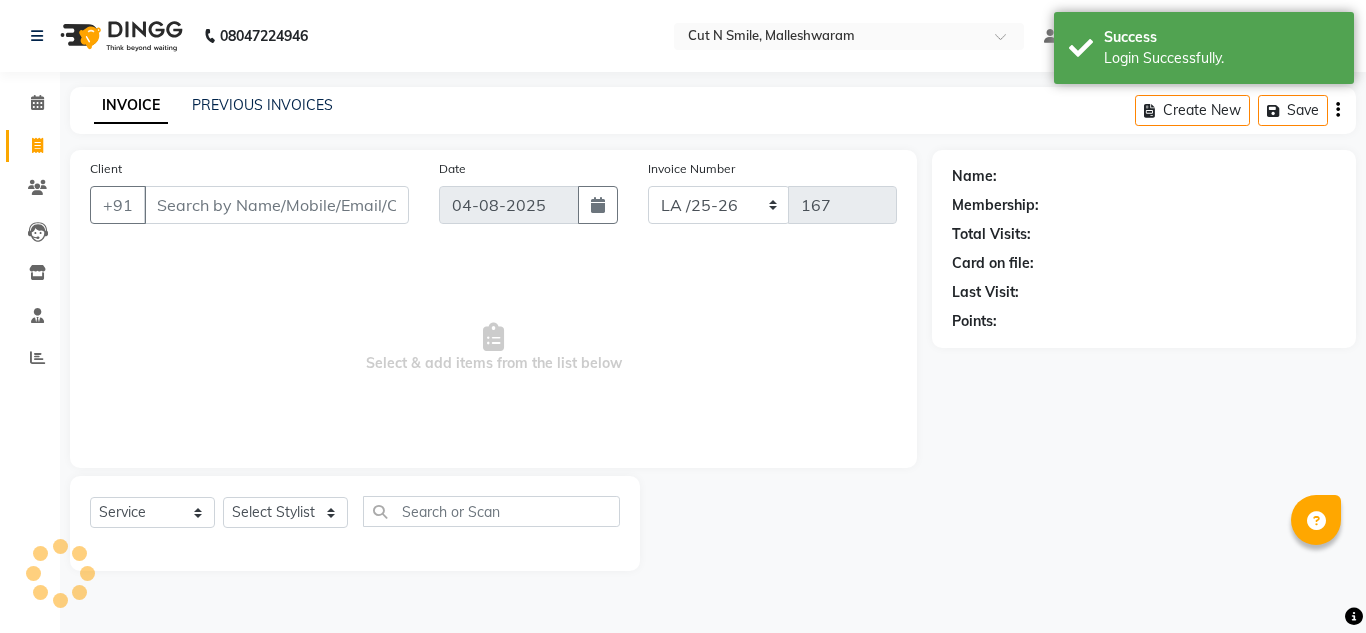 click on "Client" at bounding box center (276, 205) 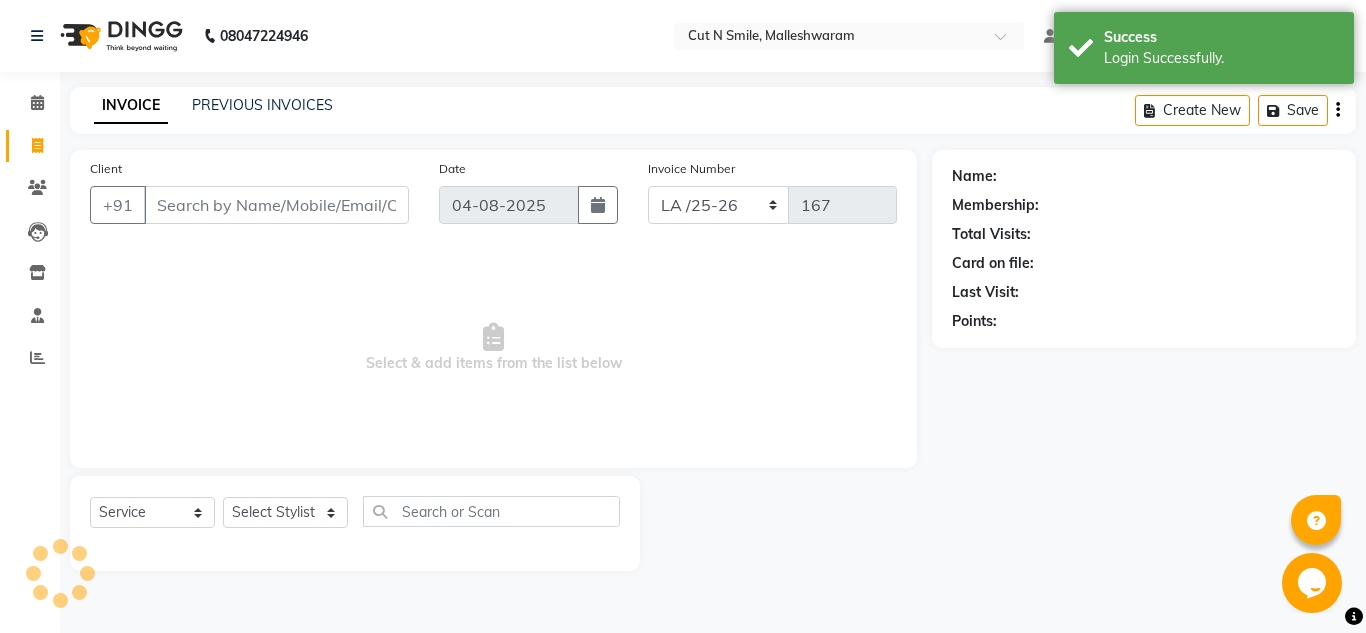 click on "Client" at bounding box center [276, 205] 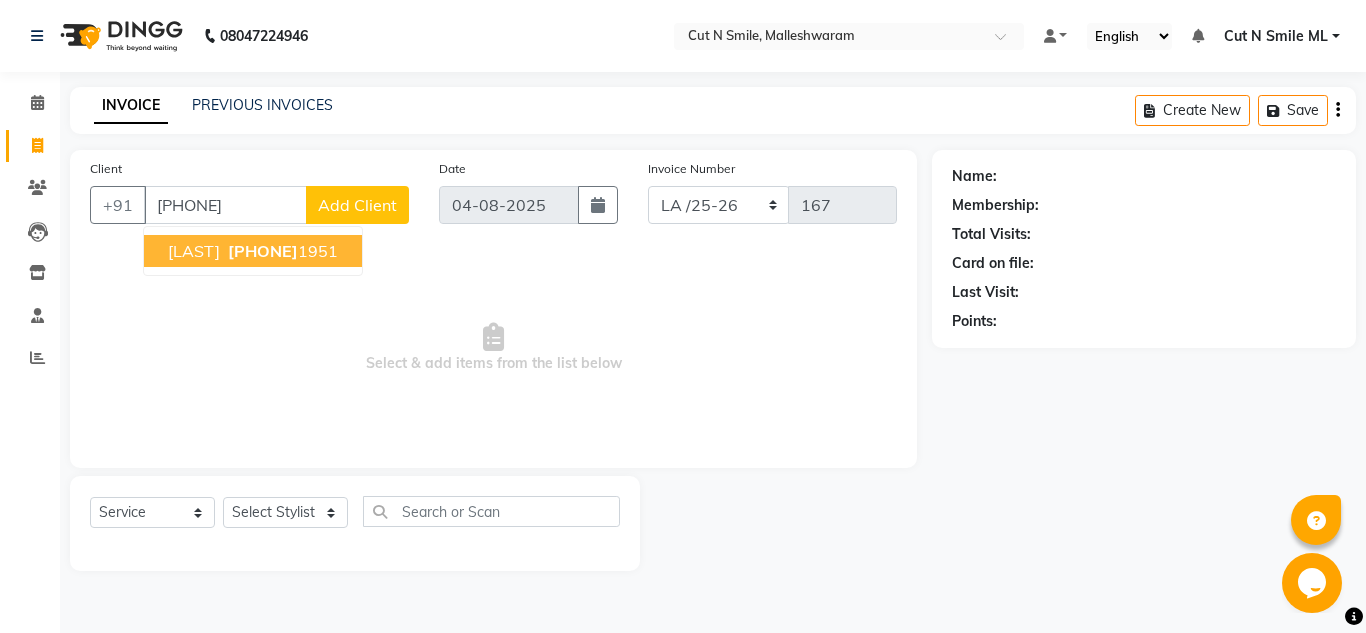 click on "[PHONE]" at bounding box center [263, 251] 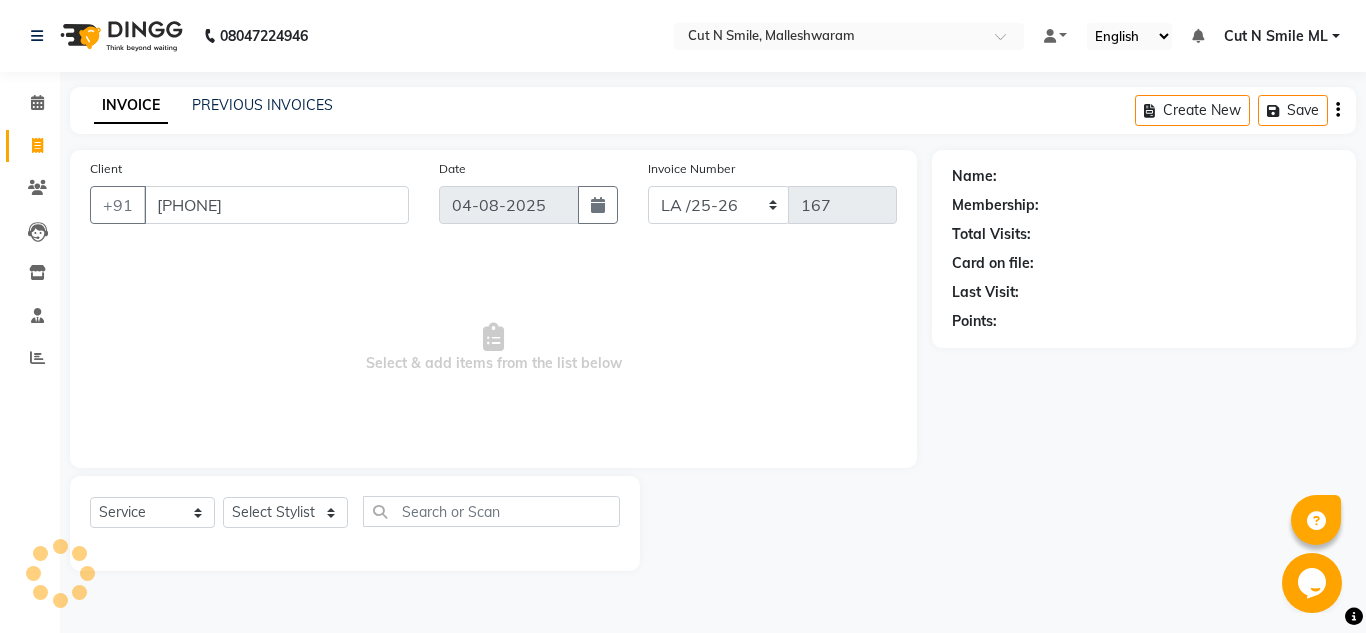 type on "[PHONE]" 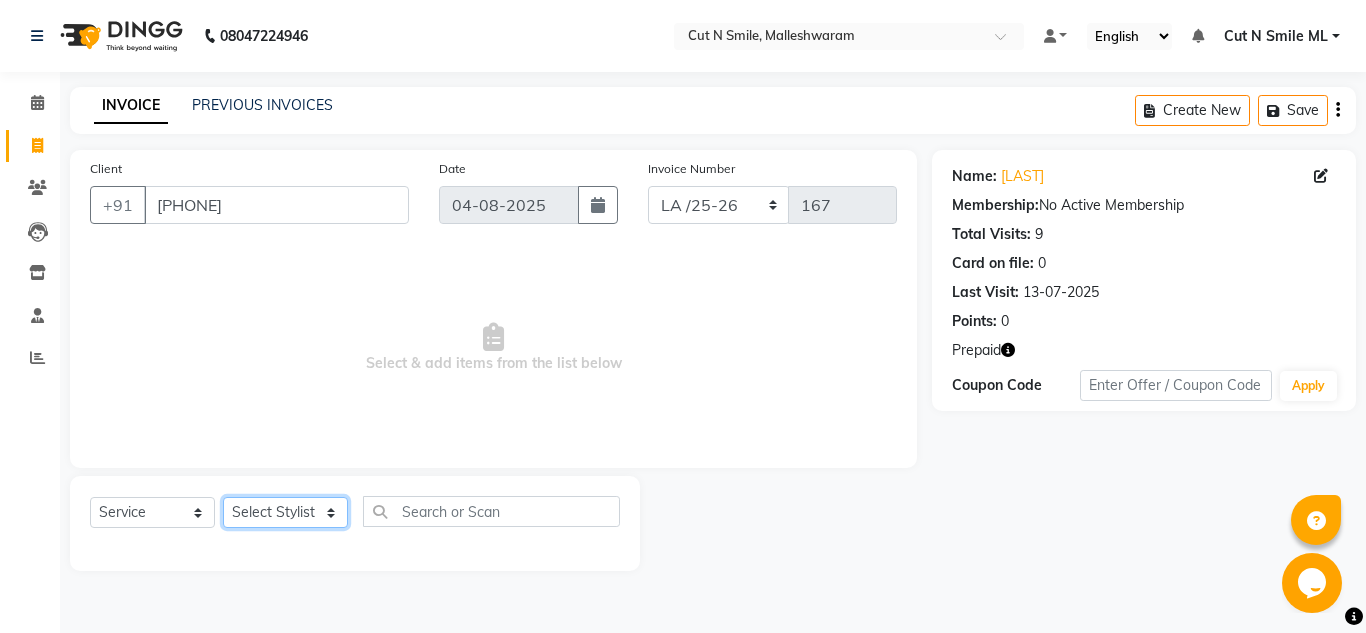 click on "Select Stylist Aarif 17M Adnan 9M Ajim 17M  Ali 17M Ali ML Alim ML Anjali 17M Armaan 17M Armaan 17O Arshad 17O Asahika ML Babbu ML  Cena 17M Chandrika 9M CNS 17 Malleshwaram CNS 9 Malleshwaram CNS Mahalakshmi Layout Cut N Smile 17O Deena 9M Dharani 17M  Fahim 9M Firoz ML Ganesh 9M Ganga 9M Govind ML Jessy 17M Madhu Thakur 17O Manjunath 17M Meena ML Mercy ML Mohammed 17M Monika 17M Mosim ML Nabijan 9M Nagrathna 9M Naveed 17M Pankaj 17M  Pavan Pavithra 9M Prashanth 9M Raghu 17M Rahil 9M Rajan ML Raju 9M Ranjith 9M Raza Raza 17M Riyaz 17O Sandeep 9M Sangeetha 17M Shakeel 17ML Shakir ML Shameem 17M Sharafath ML Sharanya  Sharanya ML SHubham 17M Sopna ML Sushila Suvarna 17M Tanjua 9M Teja 17M Tofeek 9M Tulsi 17O Viresh 17M Vishal 17M Vishal Bhatti 17O  Wasim ML" 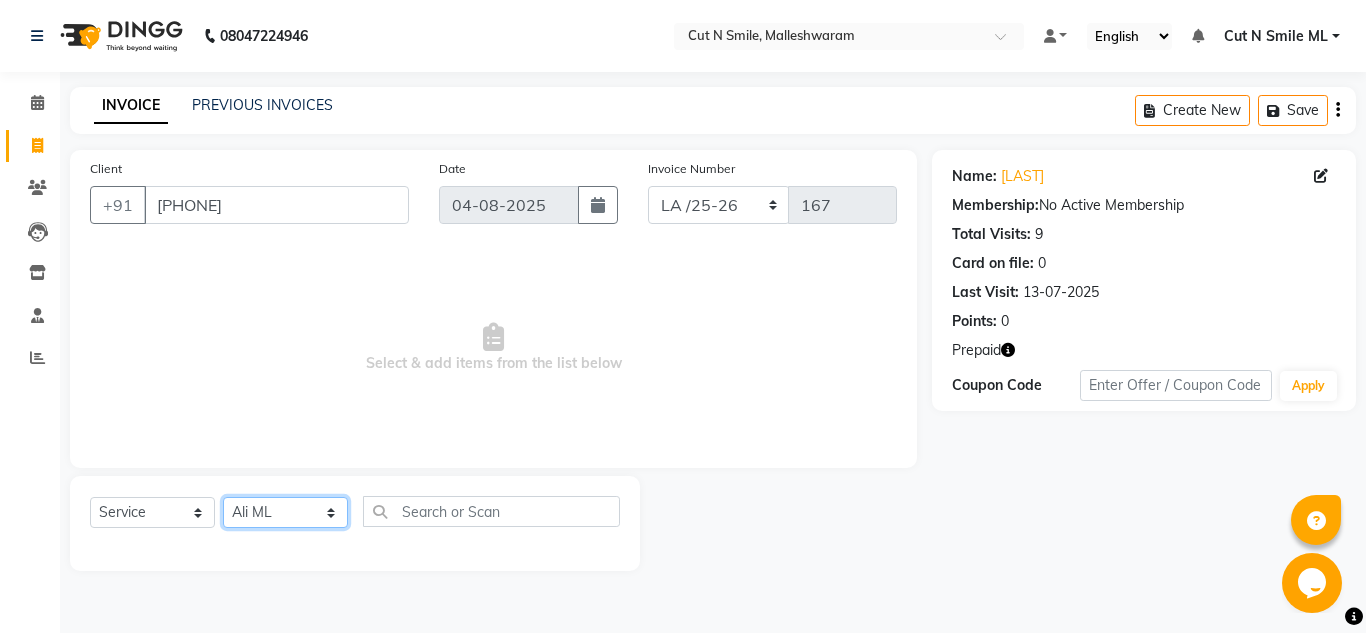 click on "Select Stylist Aarif 17M Adnan 9M Ajim 17M  Ali 17M Ali ML Alim ML Anjali 17M Armaan 17M Armaan 17O Arshad 17O Asahika ML Babbu ML  Cena 17M Chandrika 9M CNS 17 Malleshwaram CNS 9 Malleshwaram CNS Mahalakshmi Layout Cut N Smile 17O Deena 9M Dharani 17M  Fahim 9M Firoz ML Ganesh 9M Ganga 9M Govind ML Jessy 17M Madhu Thakur 17O Manjunath 17M Meena ML Mercy ML Mohammed 17M Monika 17M Mosim ML Nabijan 9M Nagrathna 9M Naveed 17M Pankaj 17M  Pavan Pavithra 9M Prashanth 9M Raghu 17M Rahil 9M Rajan ML Raju 9M Ranjith 9M Raza Raza 17M Riyaz 17O Sandeep 9M Sangeetha 17M Shakeel 17ML Shakir ML Shameem 17M Sharafath ML Sharanya  Sharanya ML SHubham 17M Sopna ML Sushila Suvarna 17M Tanjua 9M Teja 17M Tofeek 9M Tulsi 17O Viresh 17M Vishal 17M Vishal Bhatti 17O  Wasim ML" 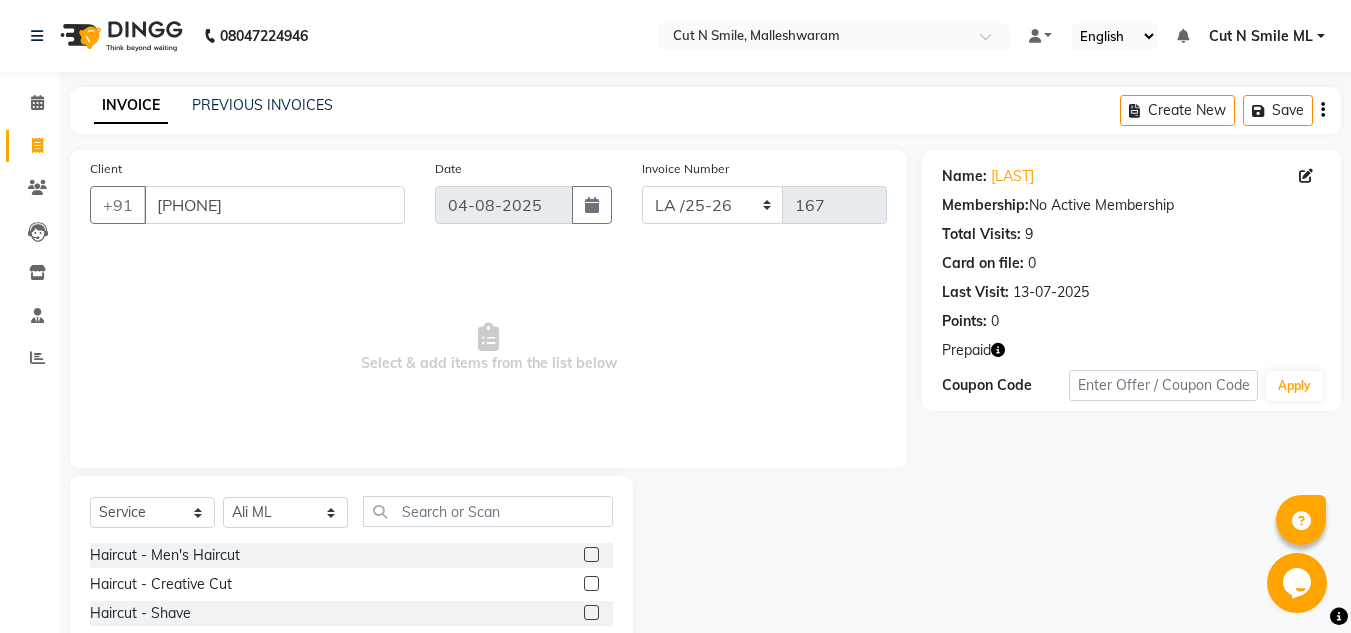 click 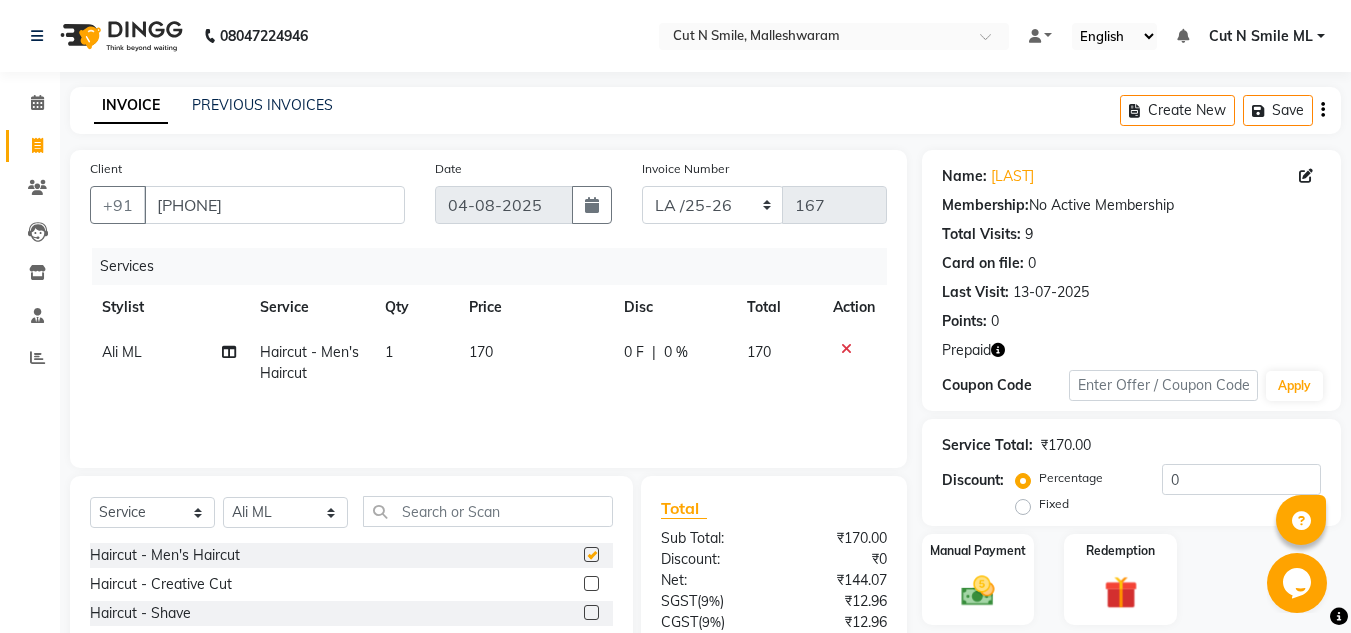 checkbox on "false" 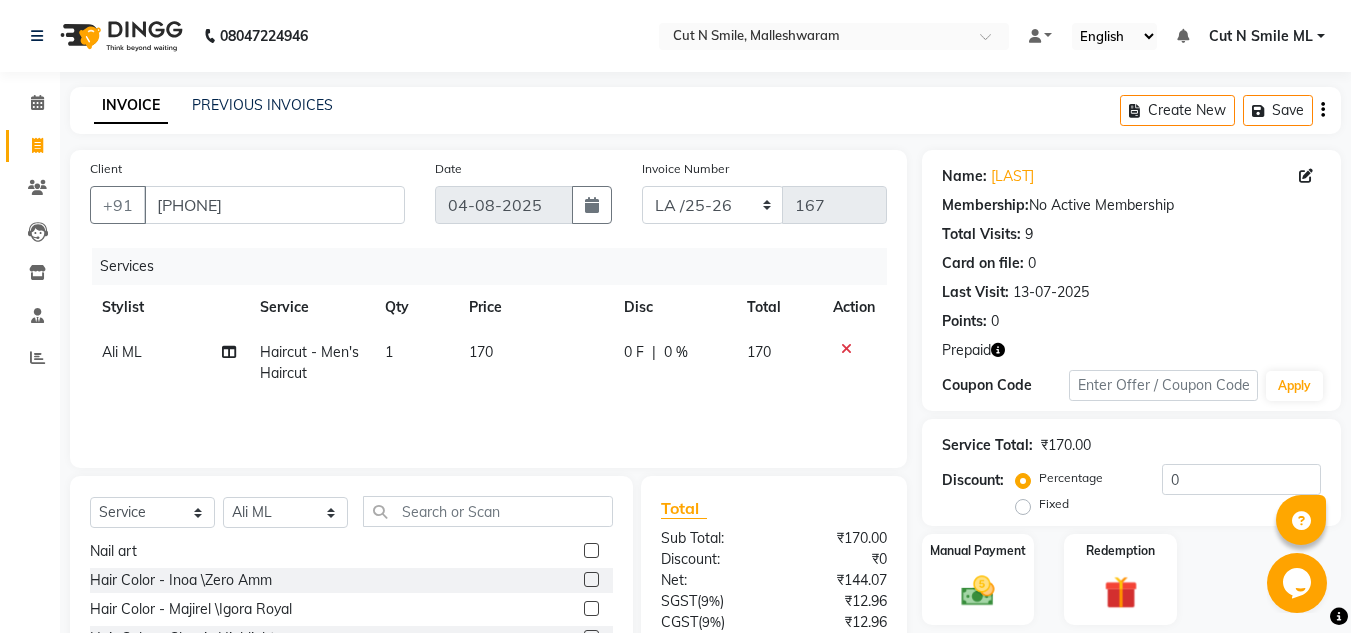 scroll, scrollTop: 442, scrollLeft: 0, axis: vertical 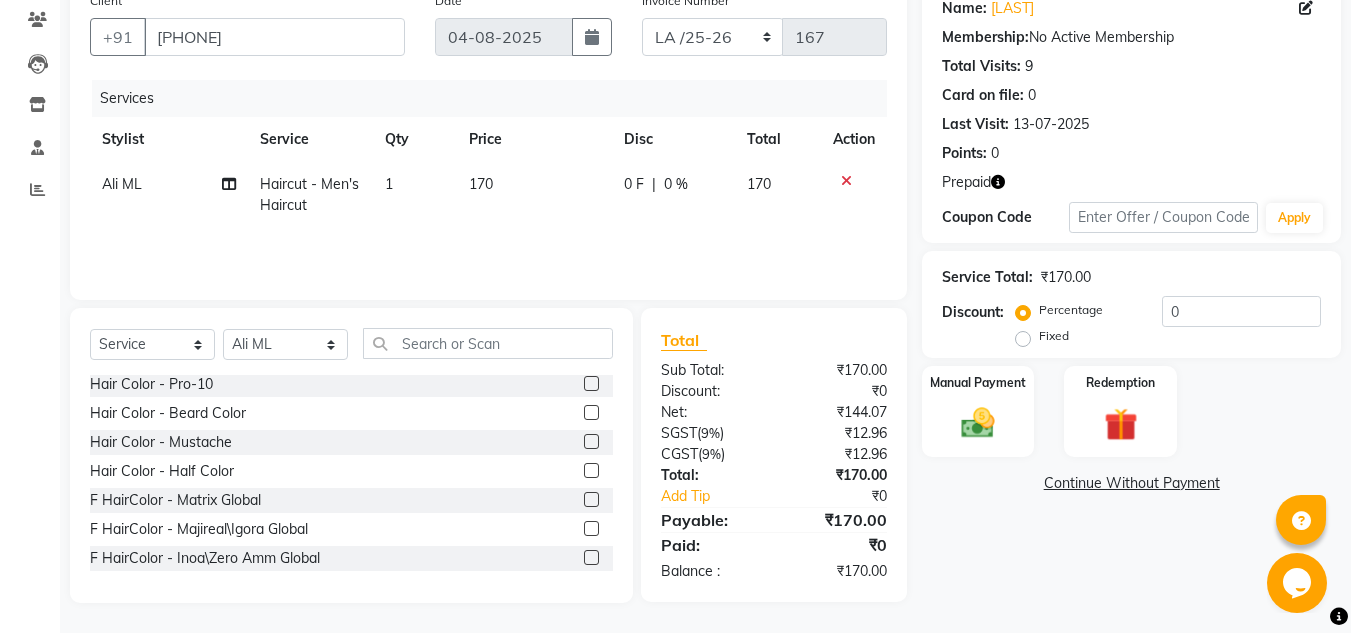 click 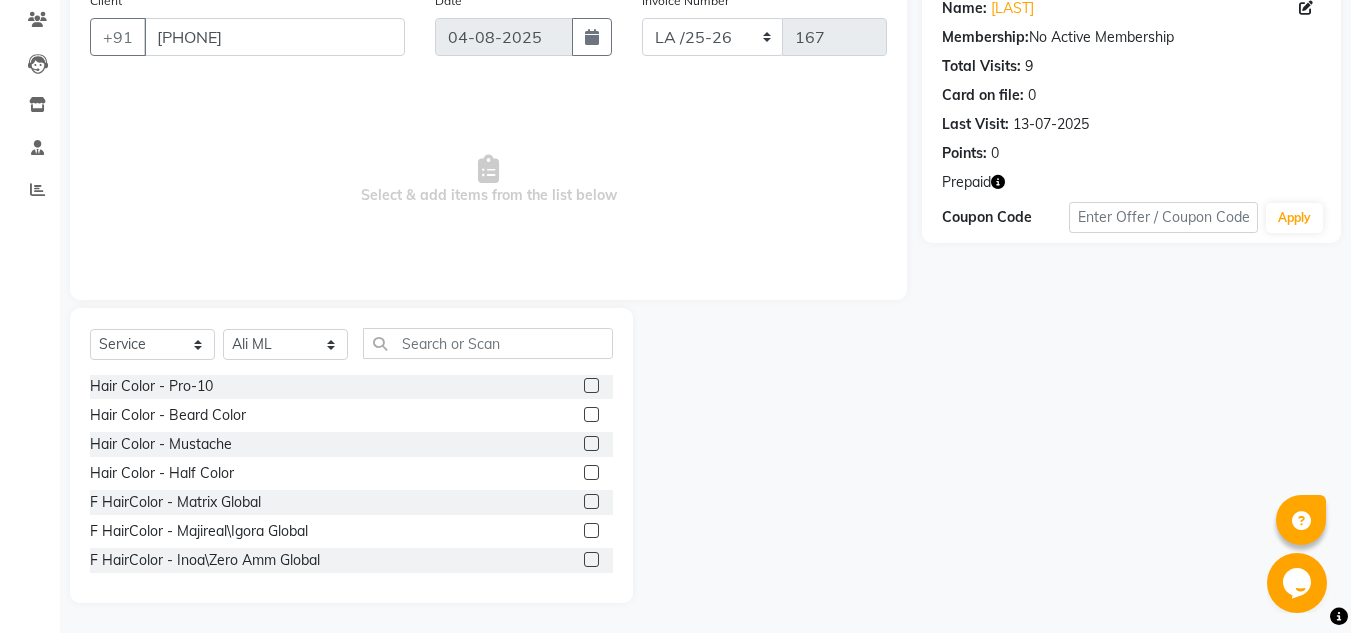 scroll, scrollTop: 0, scrollLeft: 0, axis: both 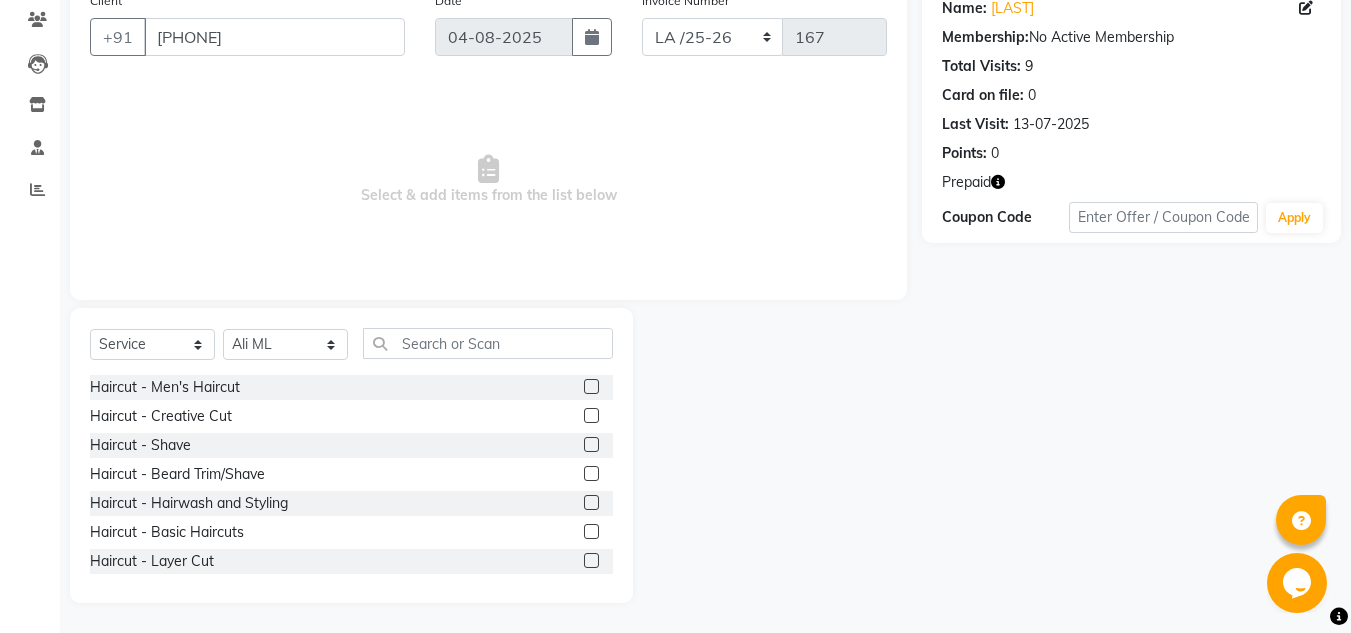 click 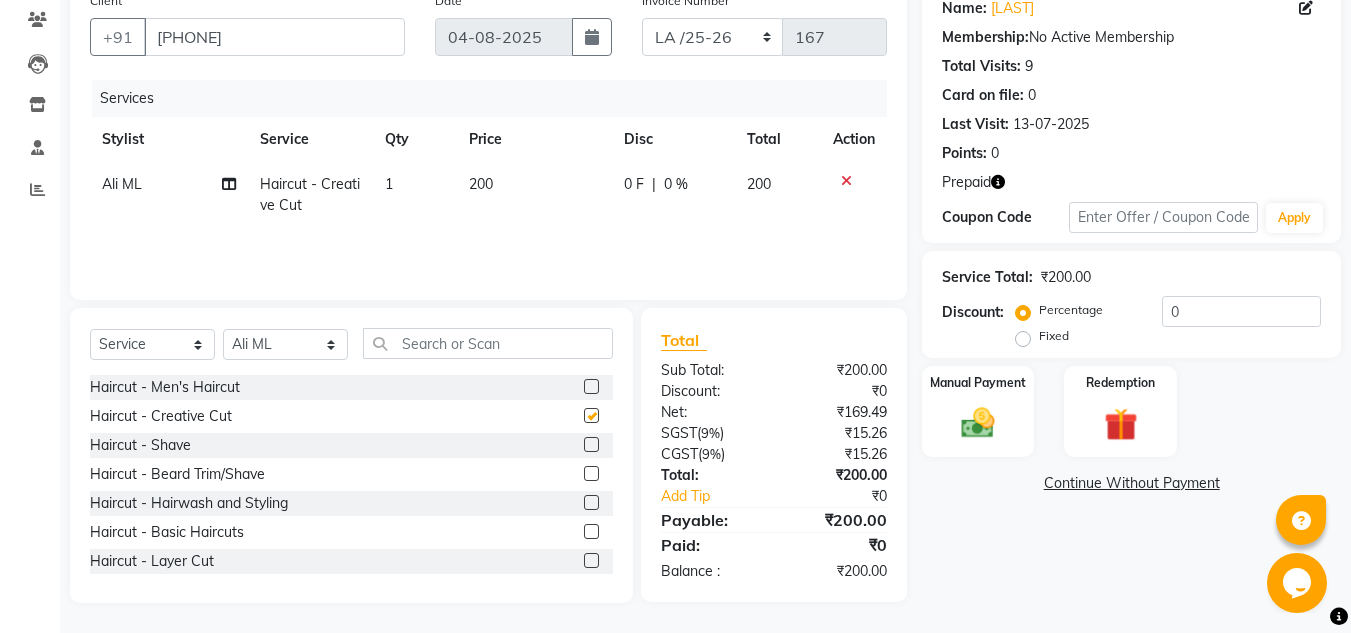 checkbox on "false" 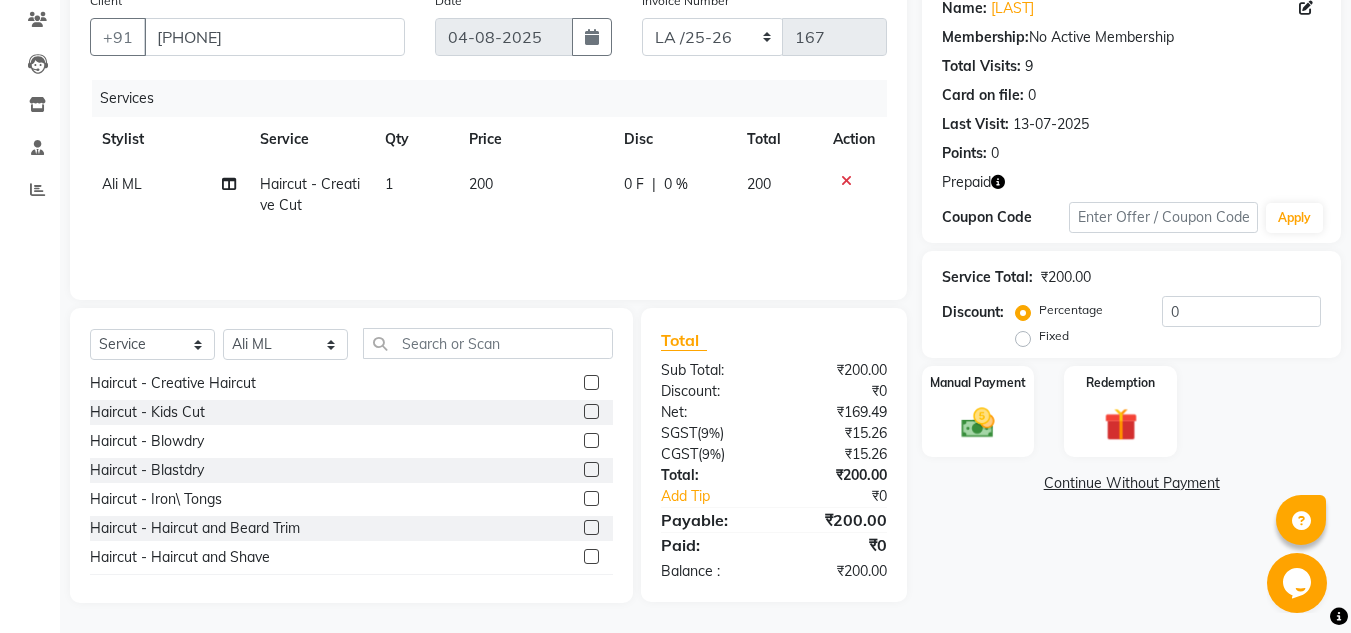 scroll, scrollTop: 206, scrollLeft: 0, axis: vertical 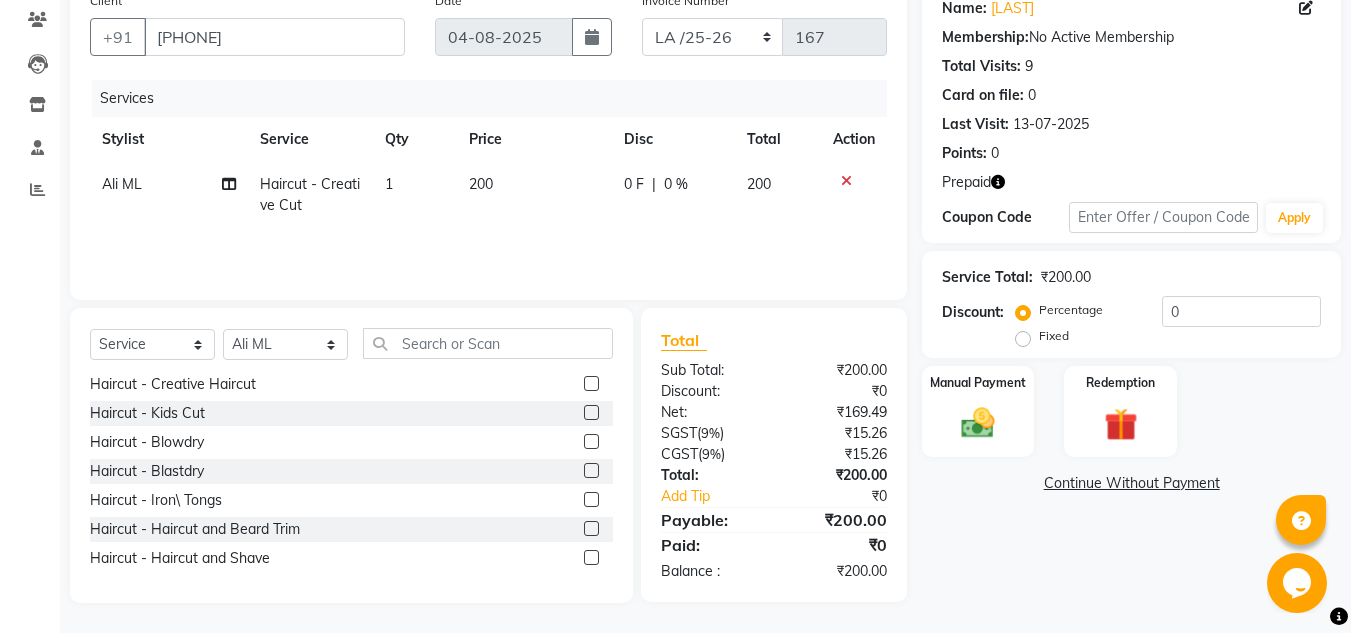 click 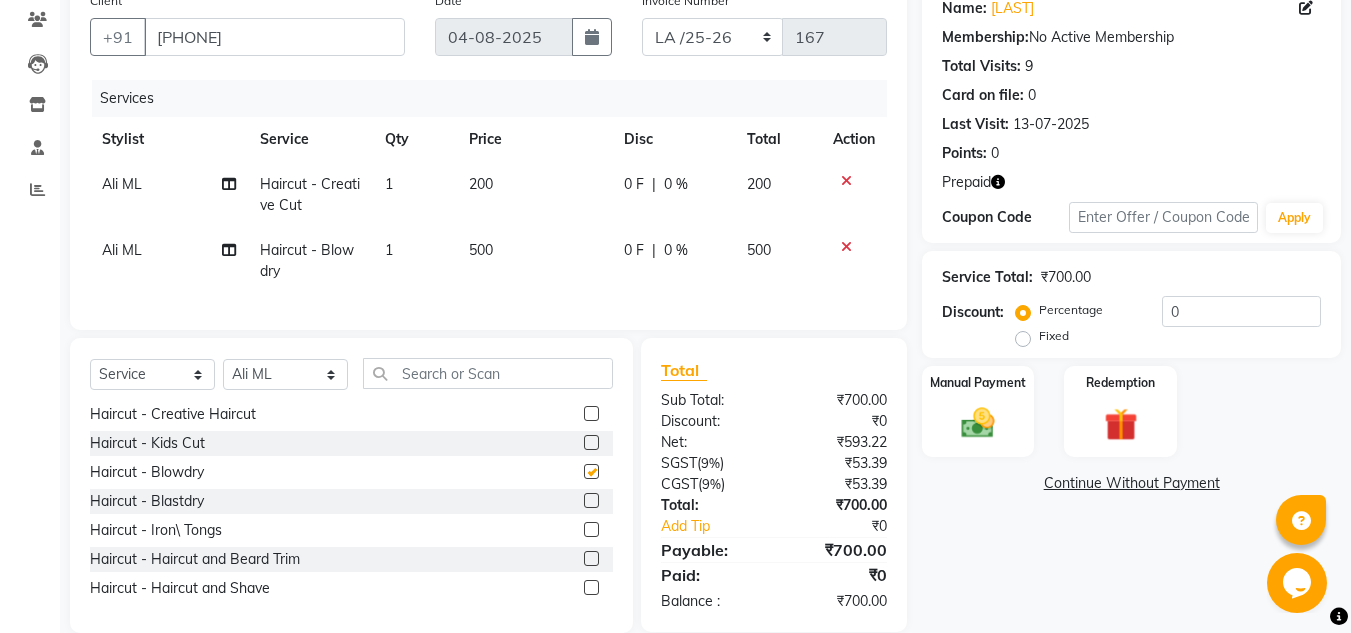checkbox on "false" 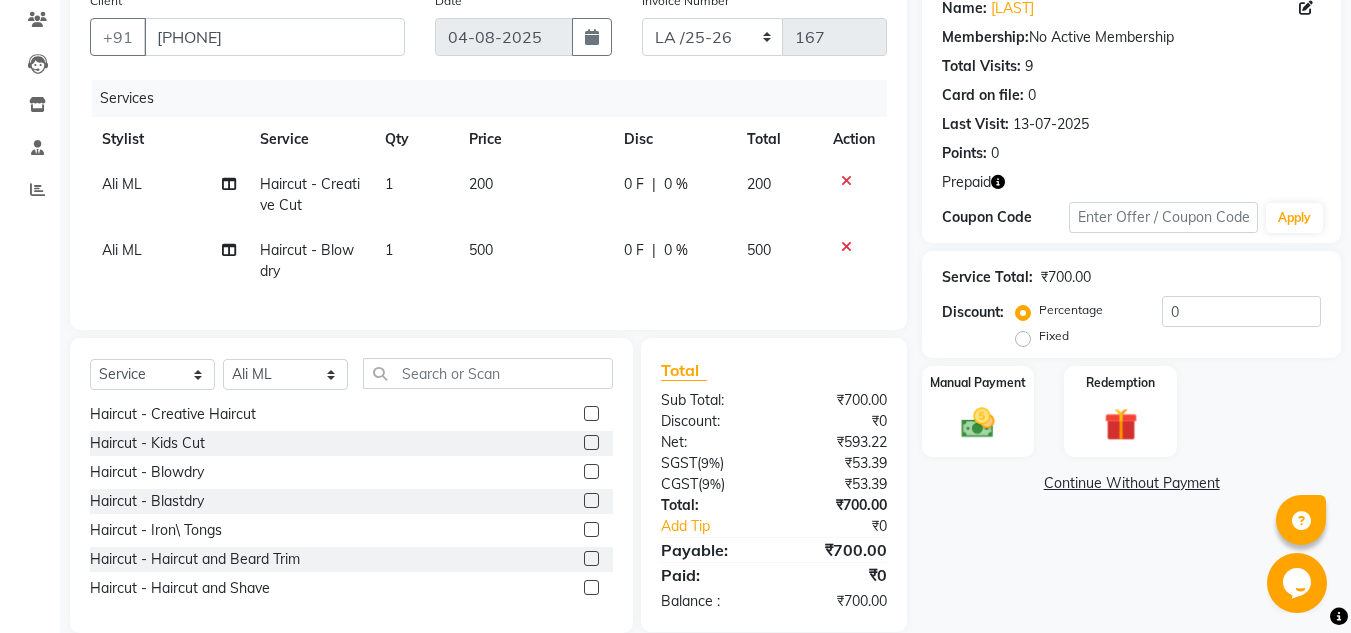 click 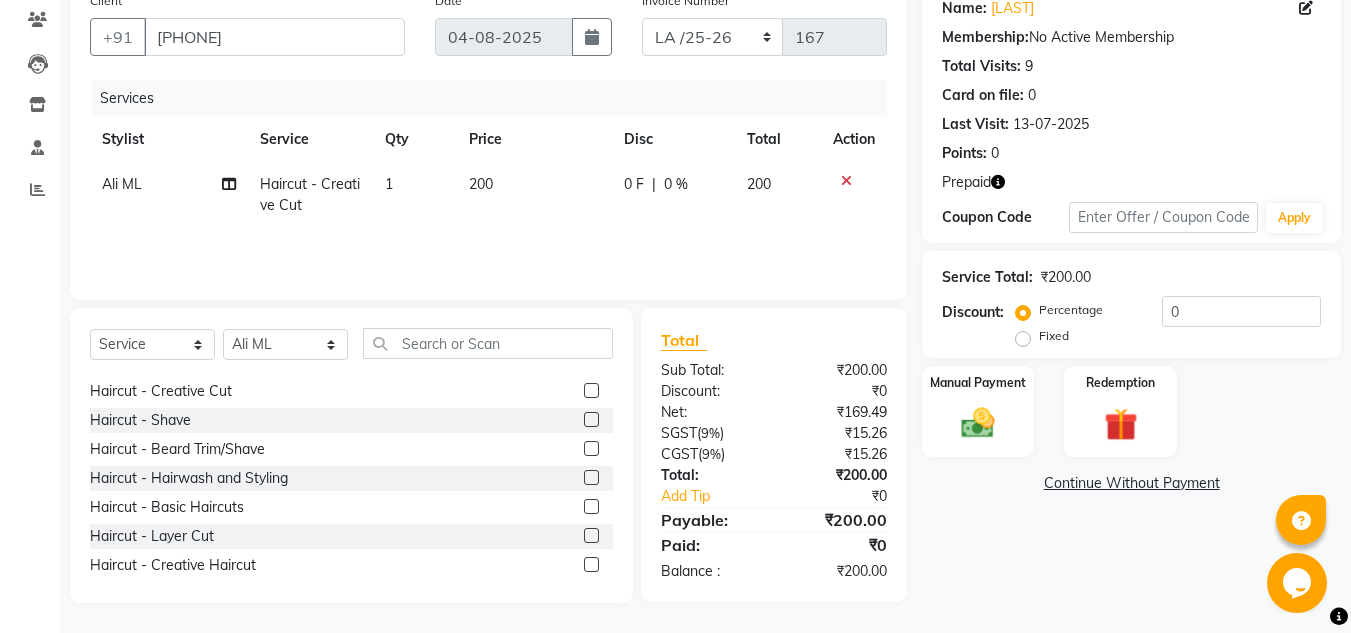 scroll, scrollTop: 26, scrollLeft: 0, axis: vertical 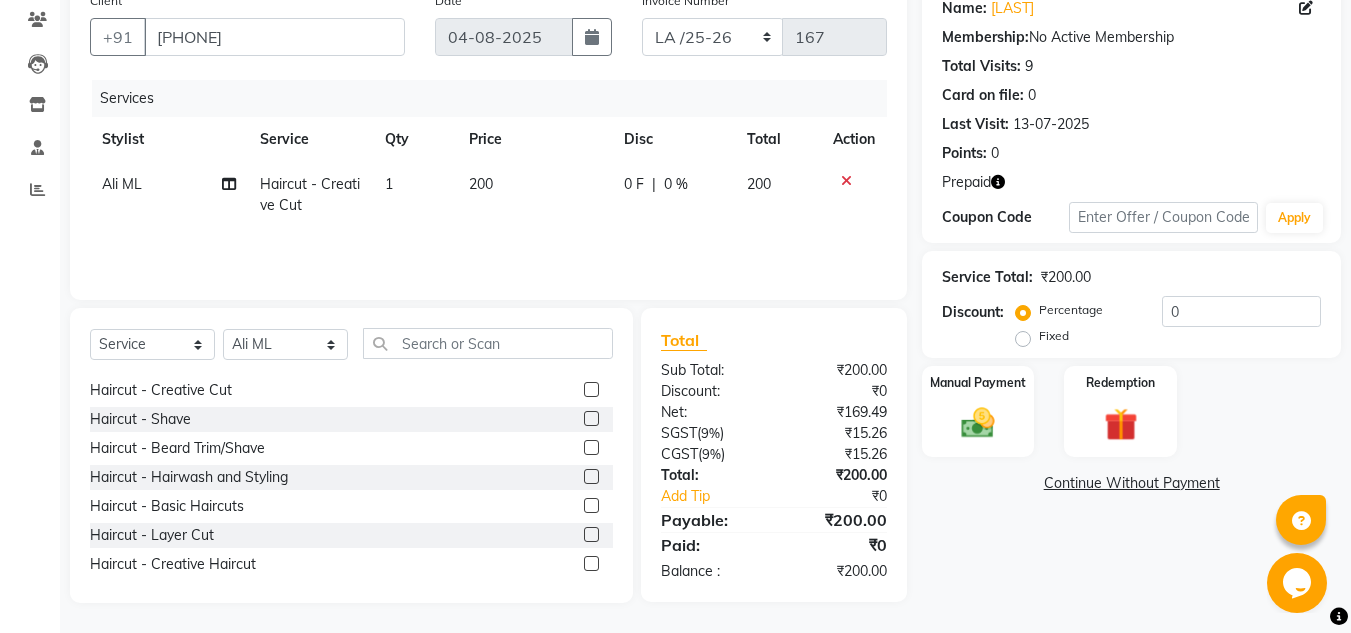 click 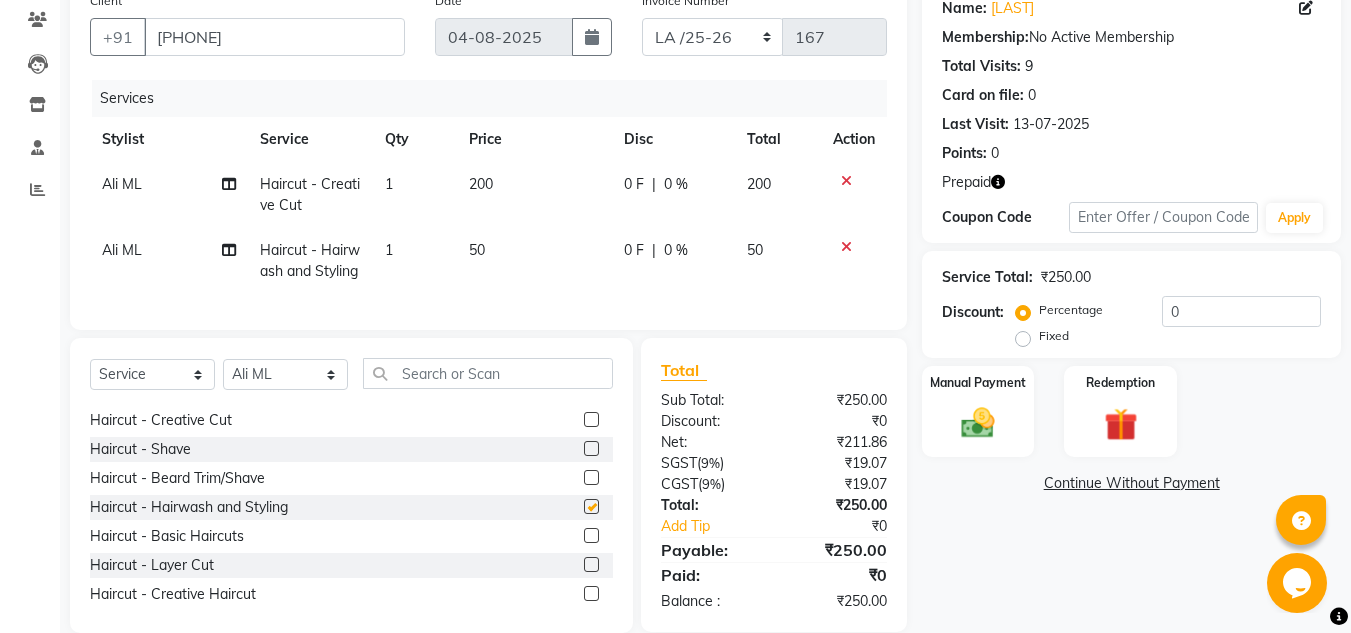 checkbox on "false" 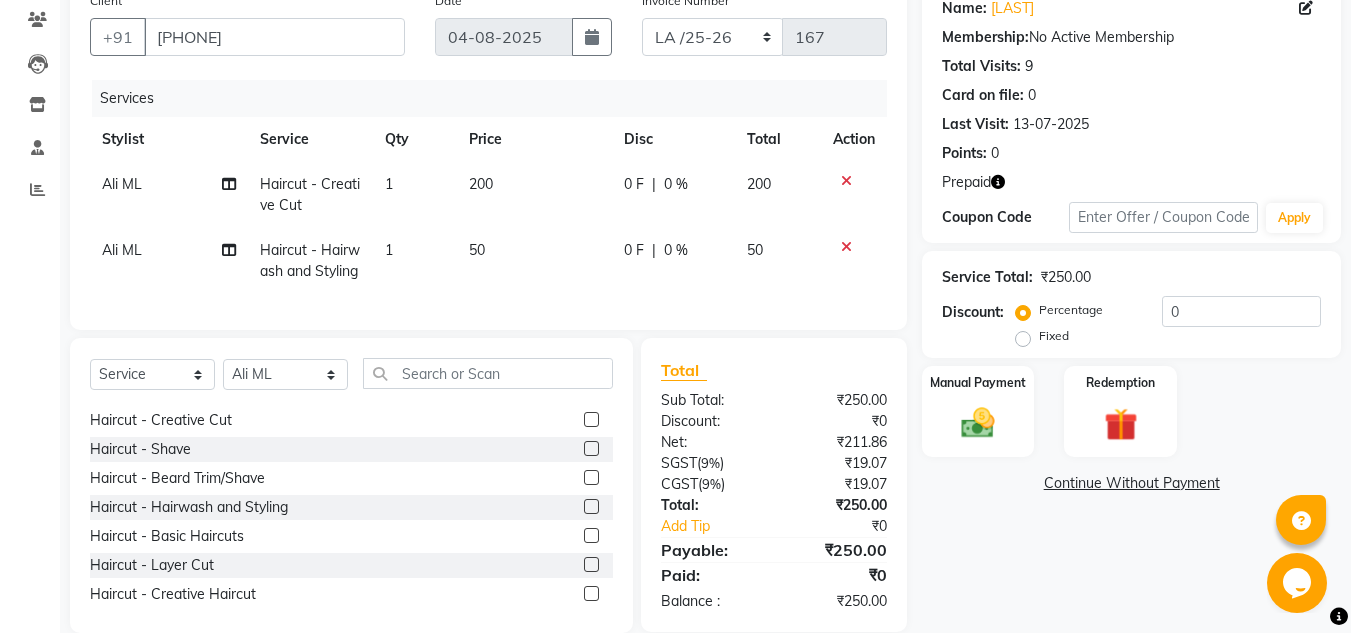 click on "50" 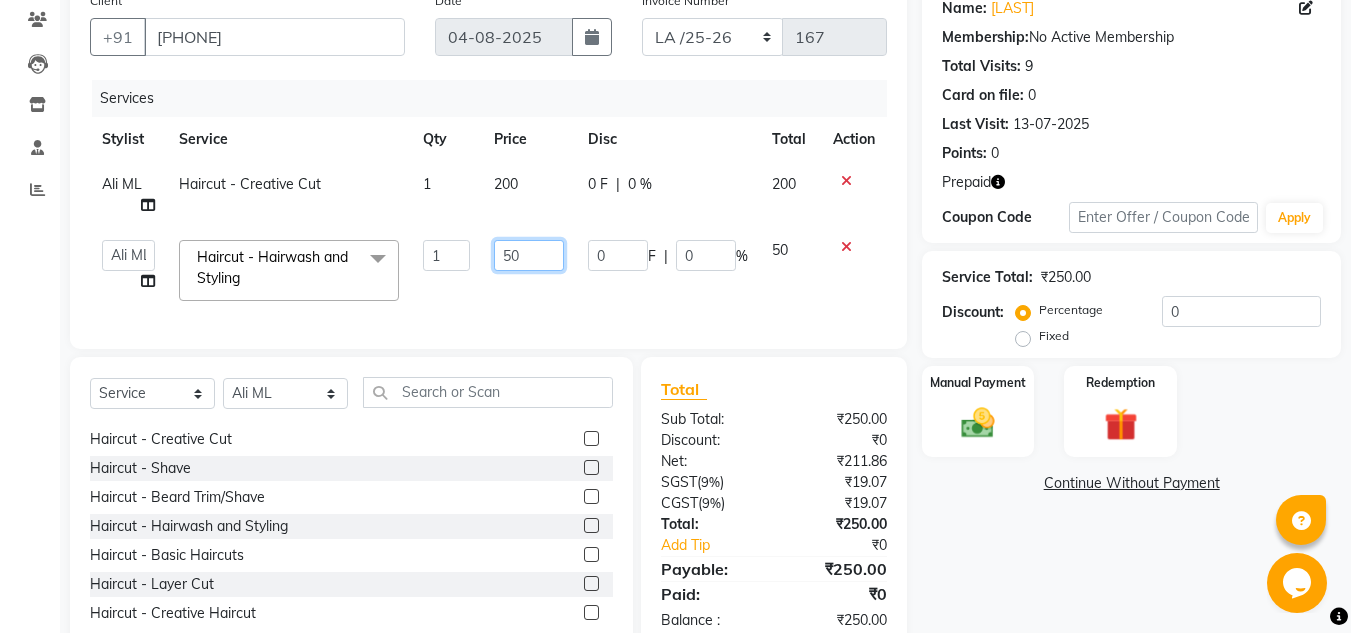 click on "50" 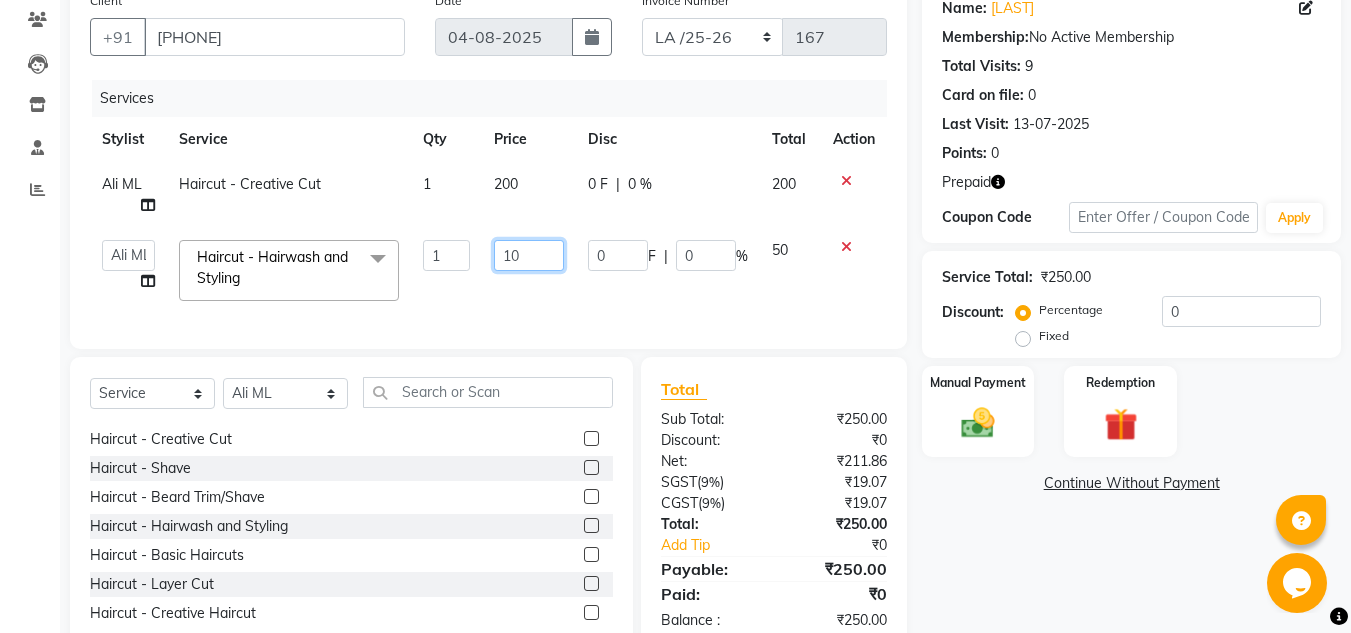 type on "100" 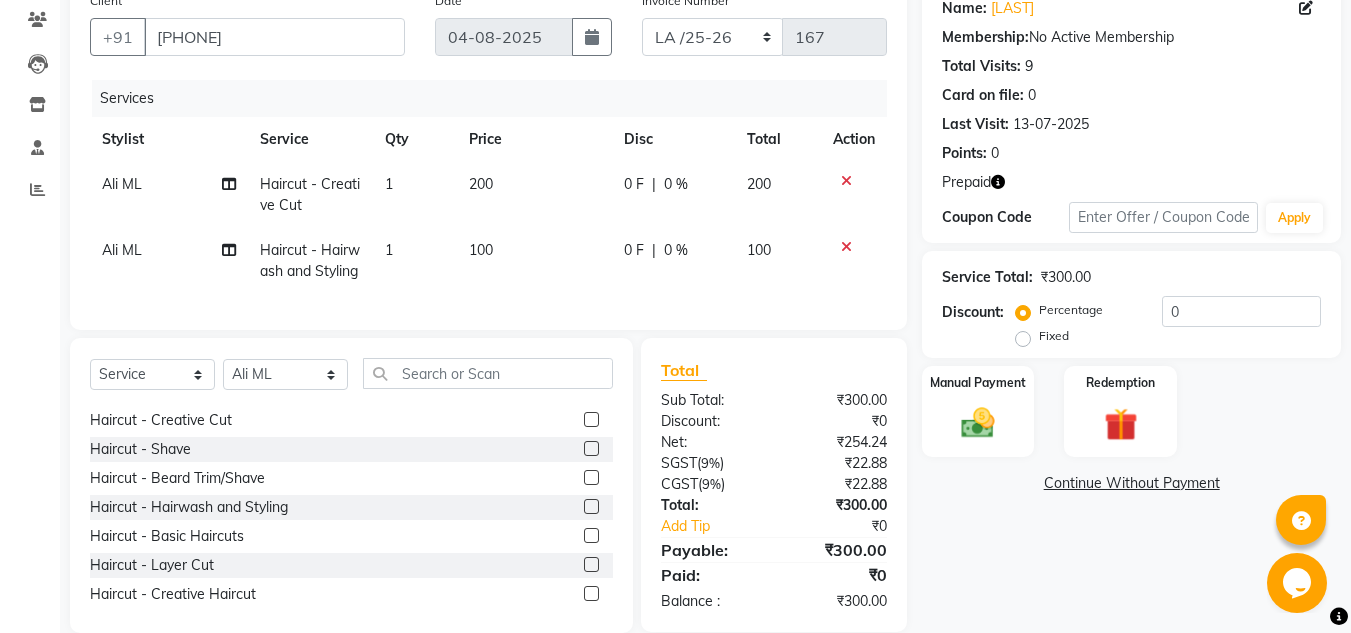 click on "Services Stylist Service Qty Price Disc Total Action Ali ML Haircut  - Creative Cut 1 200 0 F | 0 % 200 Ali ML Haircut  - Hairwash and Styling 1 100 0 F | 0 % 100" 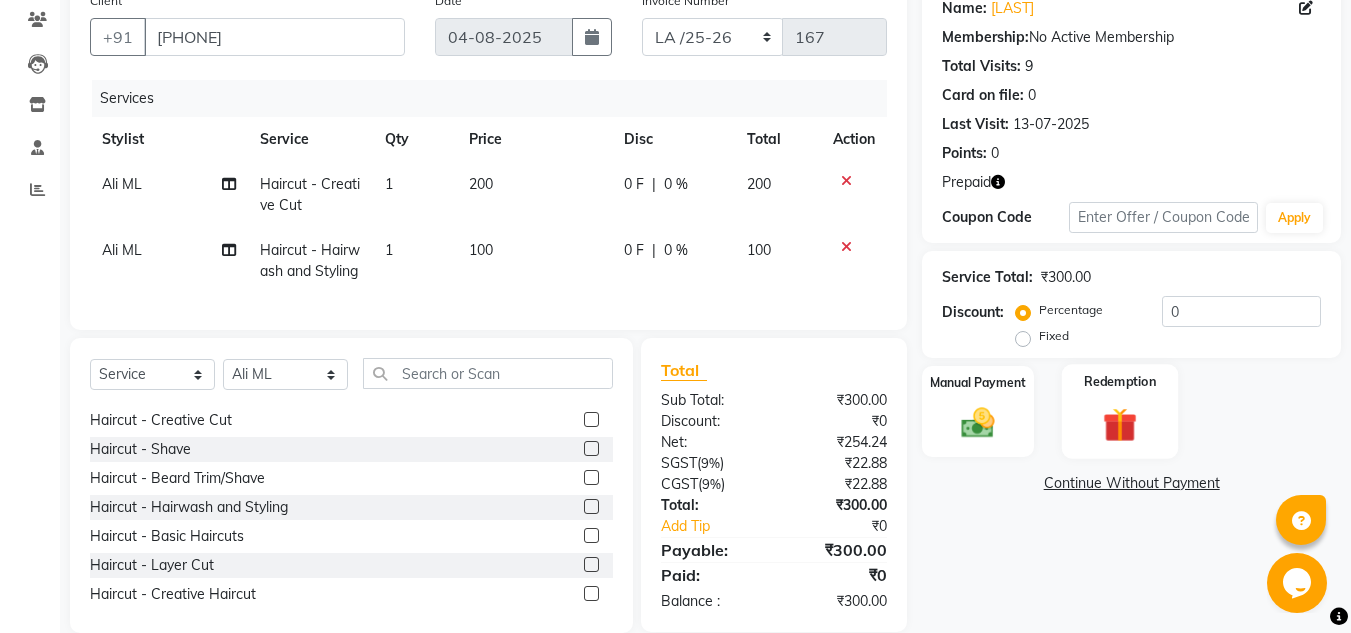 click on "Redemption" 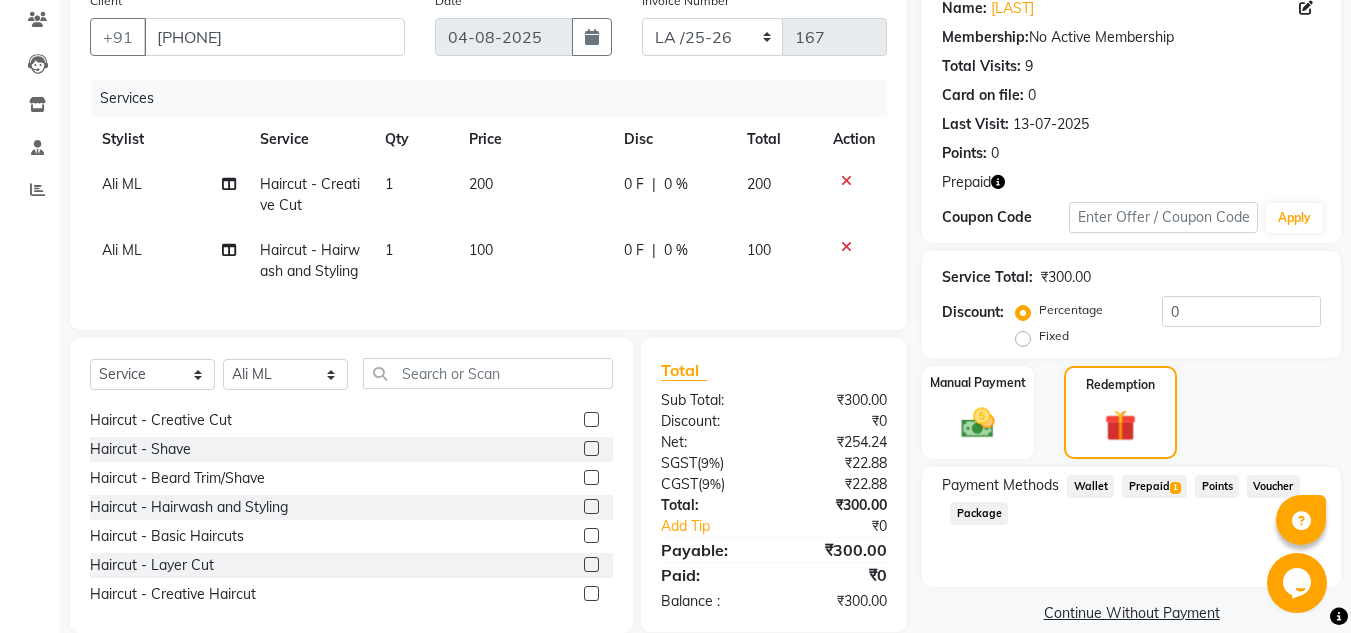 click on "Prepaid  1" 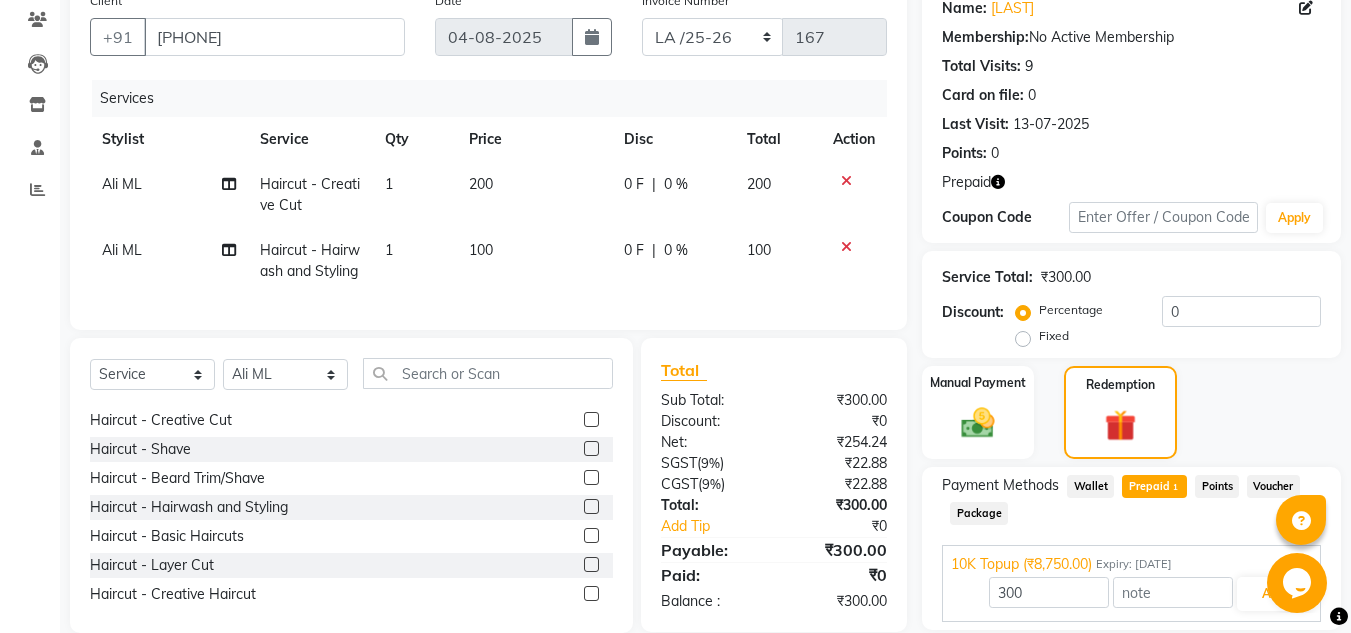 scroll, scrollTop: 236, scrollLeft: 0, axis: vertical 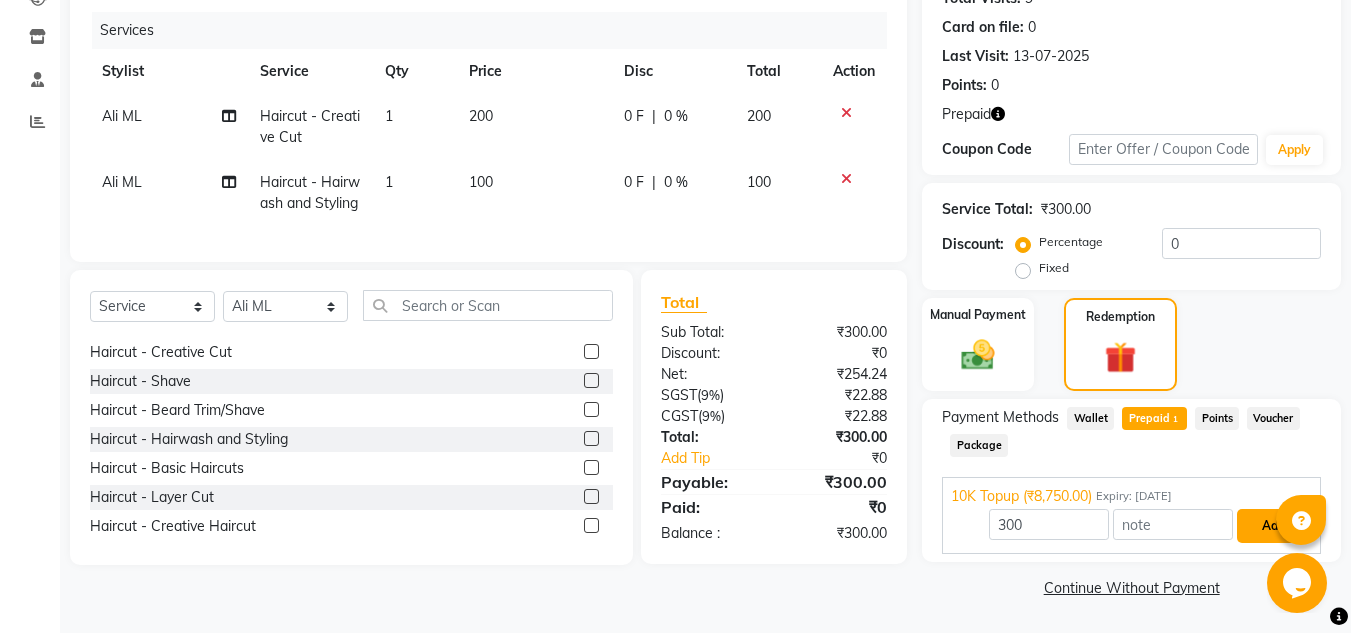 click on "Add" at bounding box center [1273, 526] 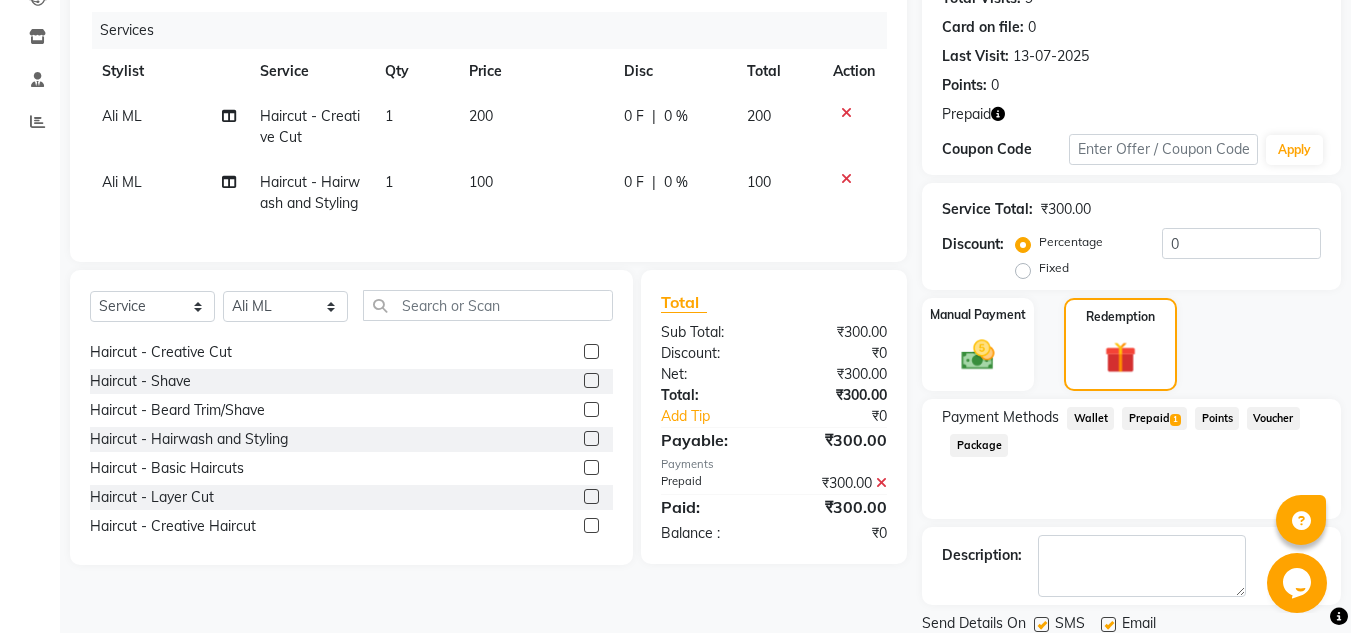 scroll, scrollTop: 306, scrollLeft: 0, axis: vertical 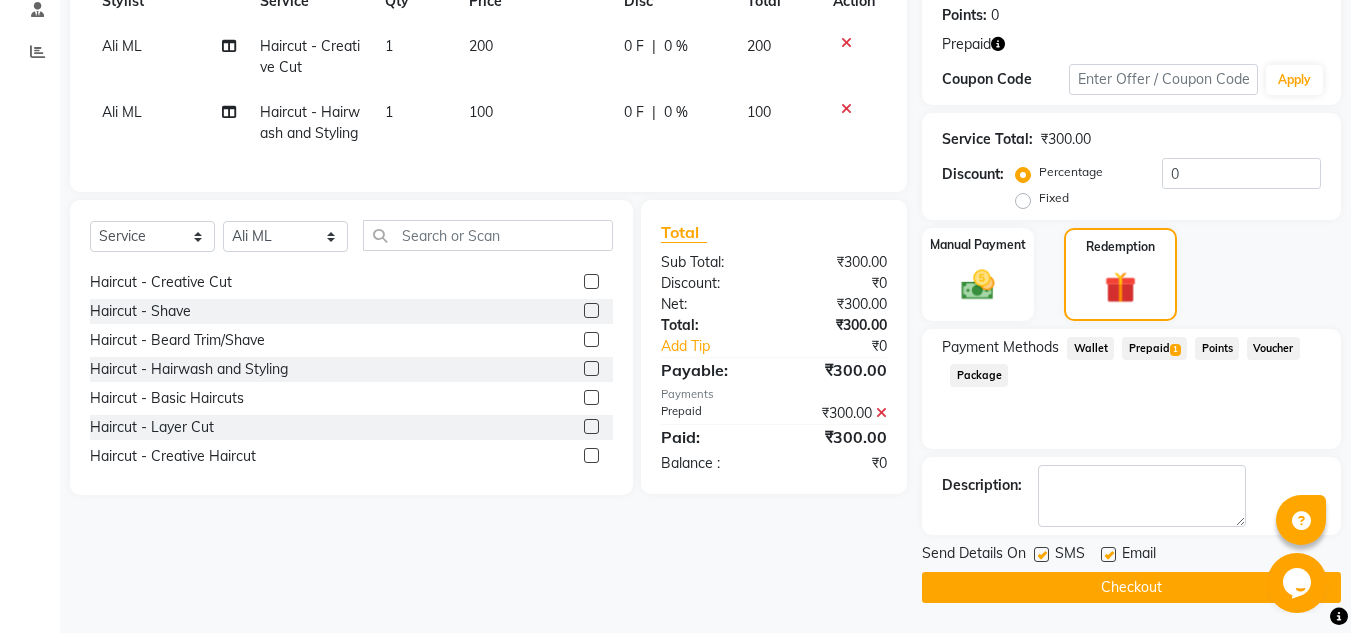 click on "Checkout" 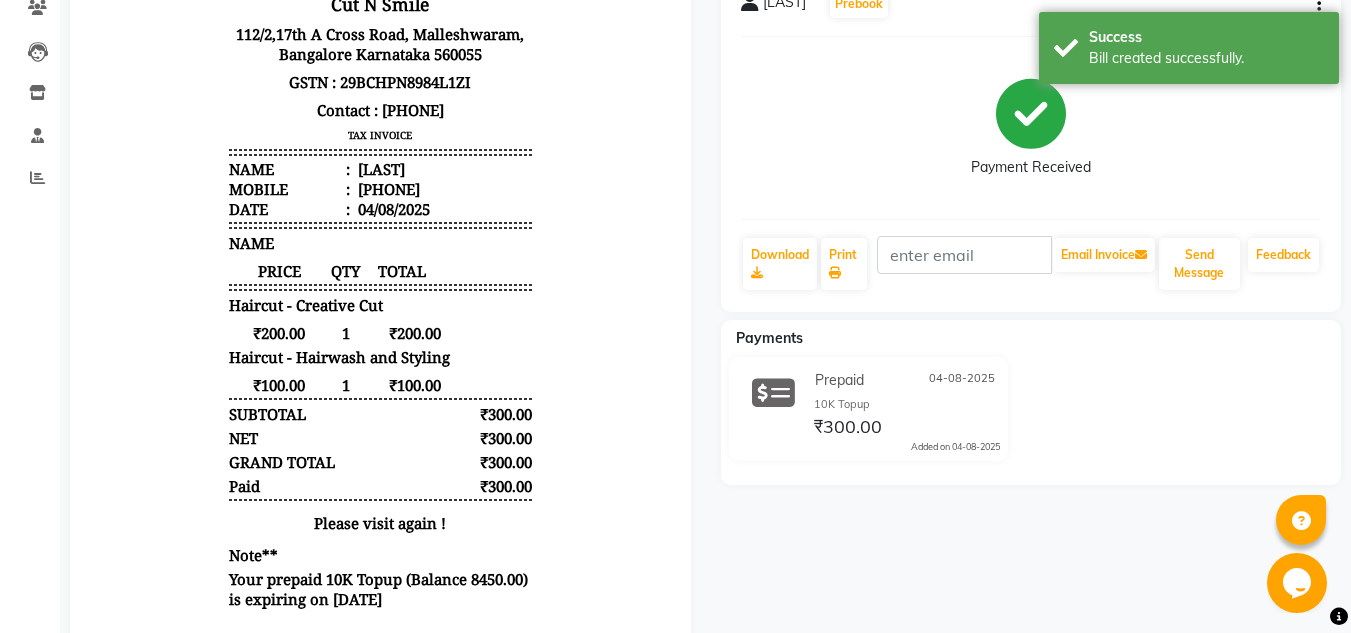 scroll, scrollTop: 247, scrollLeft: 0, axis: vertical 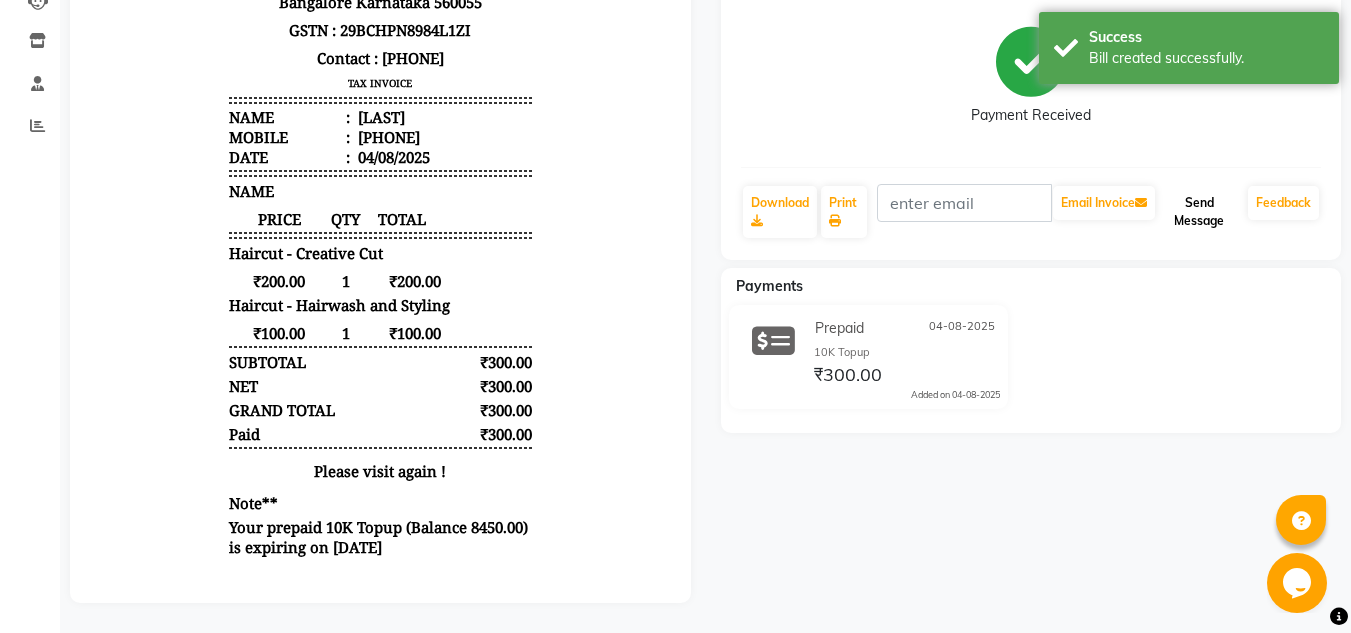 click on "Send Message" 